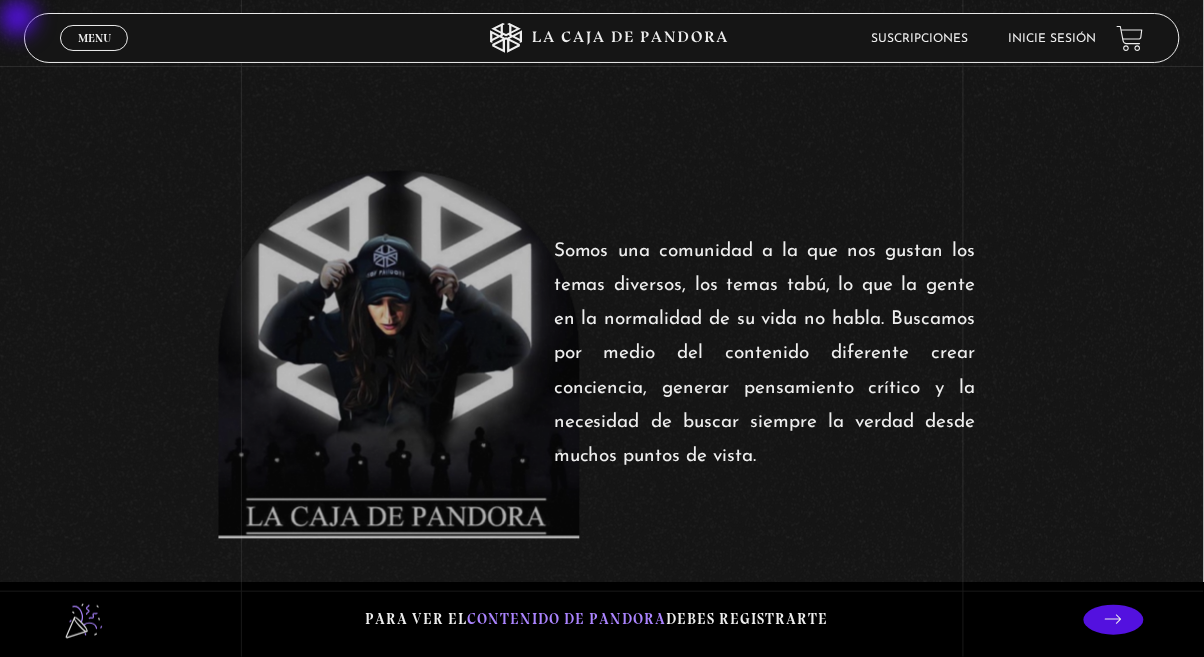 scroll, scrollTop: 696, scrollLeft: 0, axis: vertical 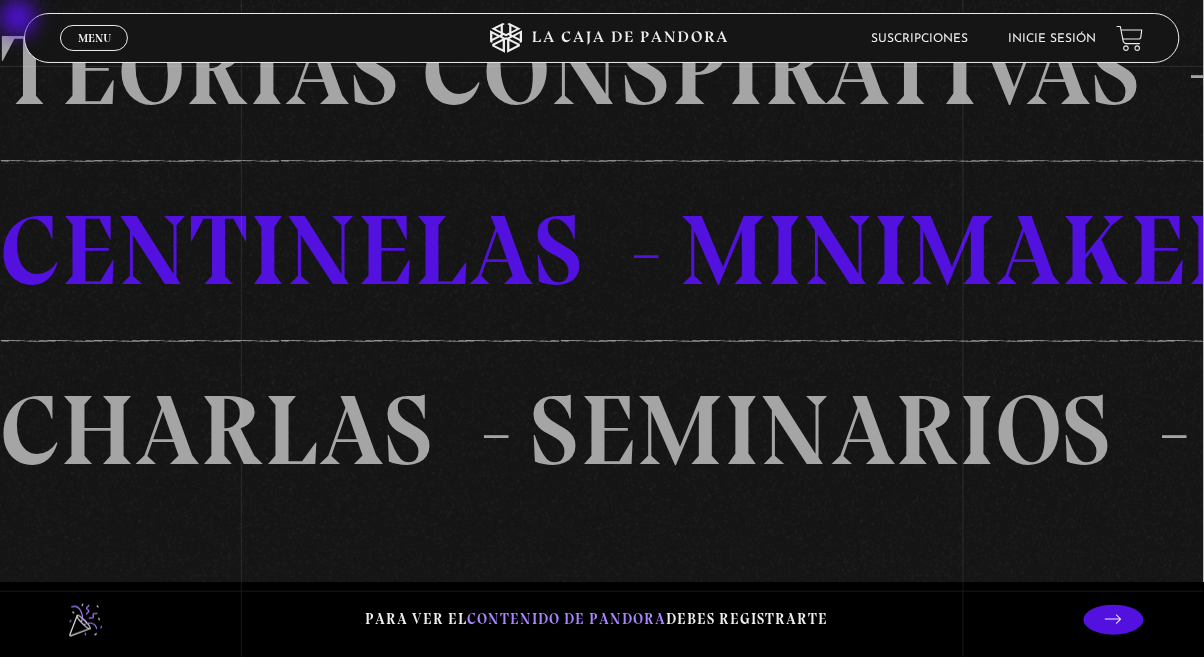 click on "Inicie sesión" at bounding box center (1053, 39) 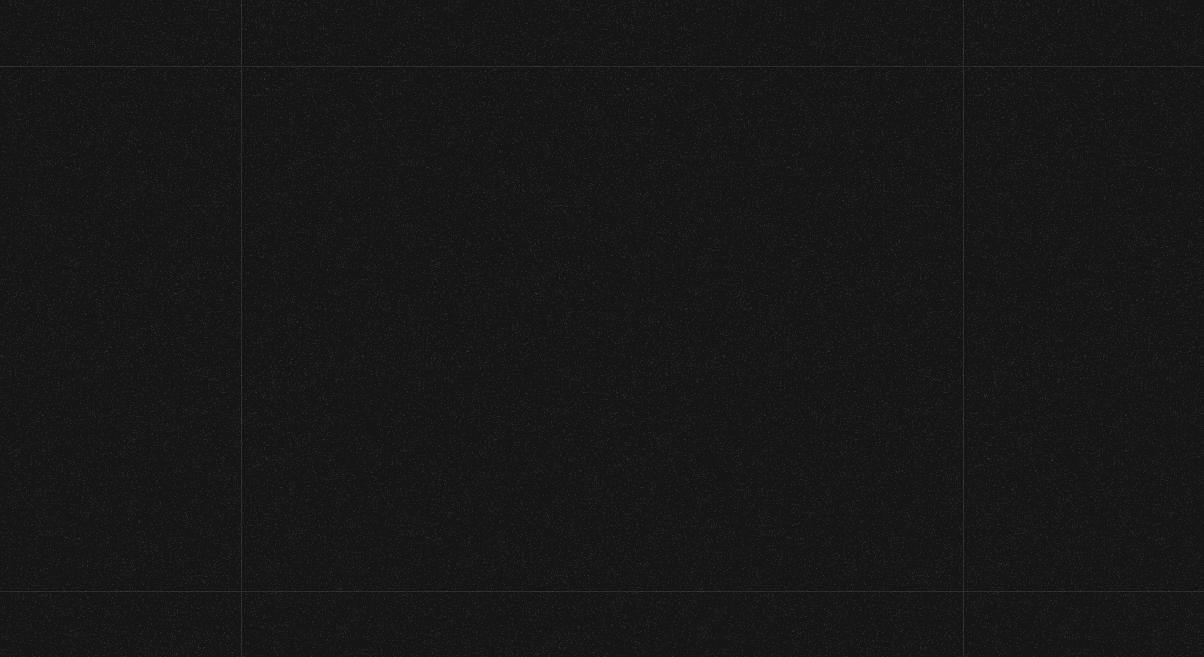 scroll, scrollTop: 0, scrollLeft: 0, axis: both 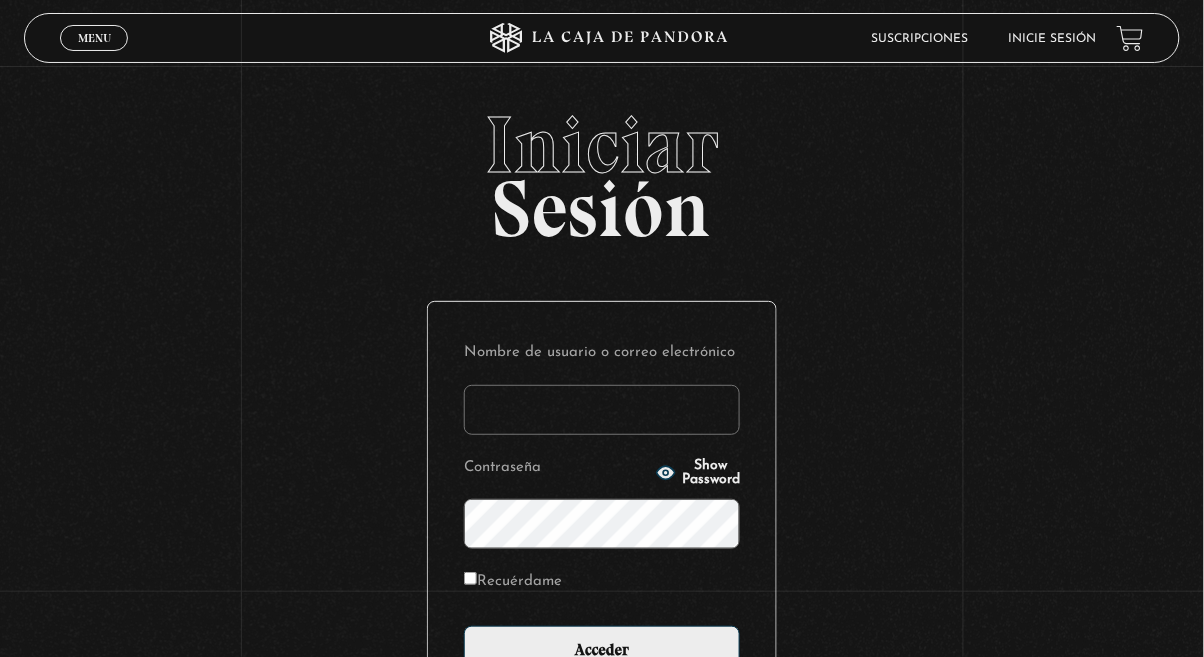 click on "Nombre de usuario o correo electrónico" at bounding box center [602, 410] 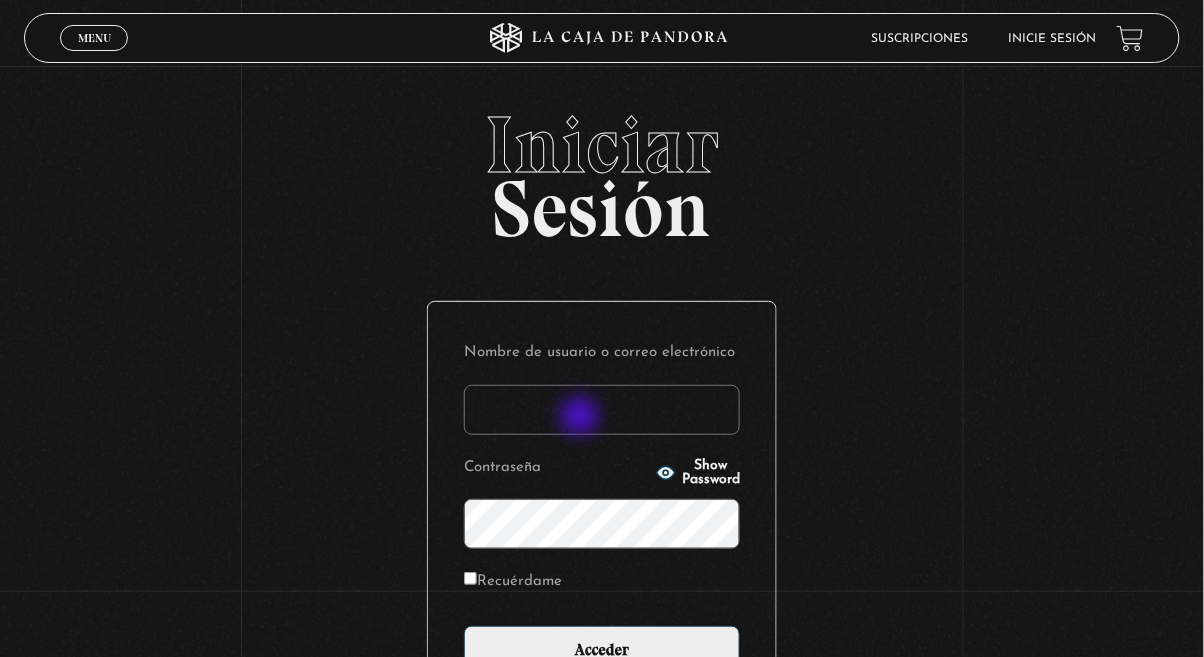 click on "Nombre de usuario o correo electrónico" at bounding box center [602, 410] 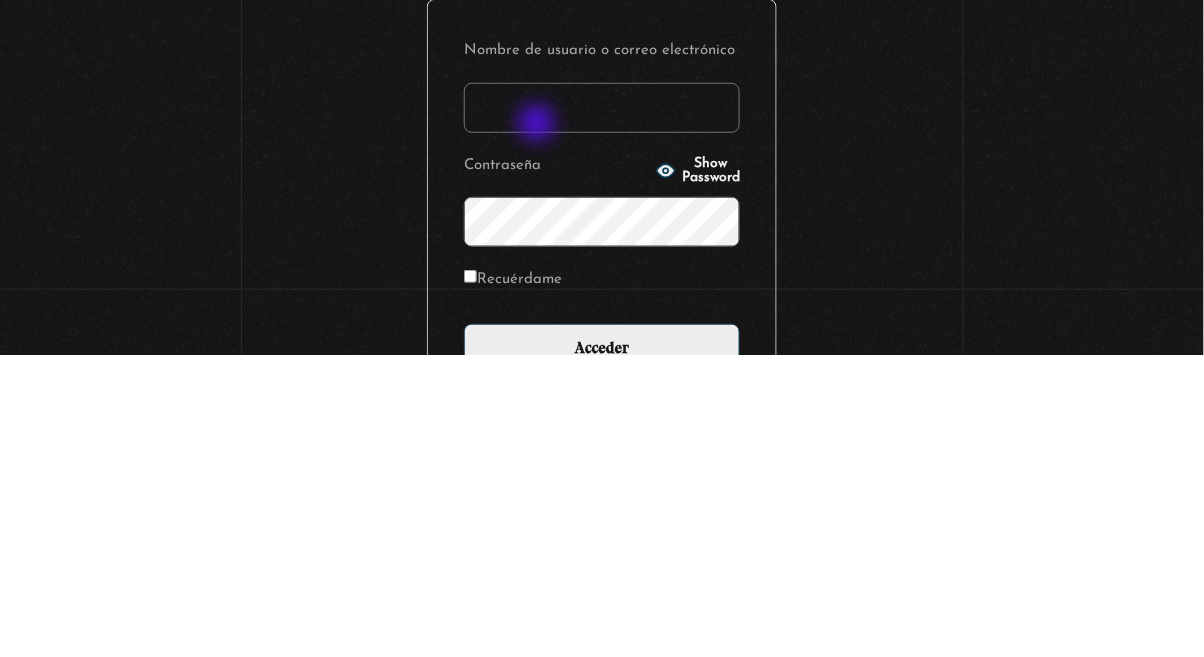 type on "sharlynrojas@hotmail.com" 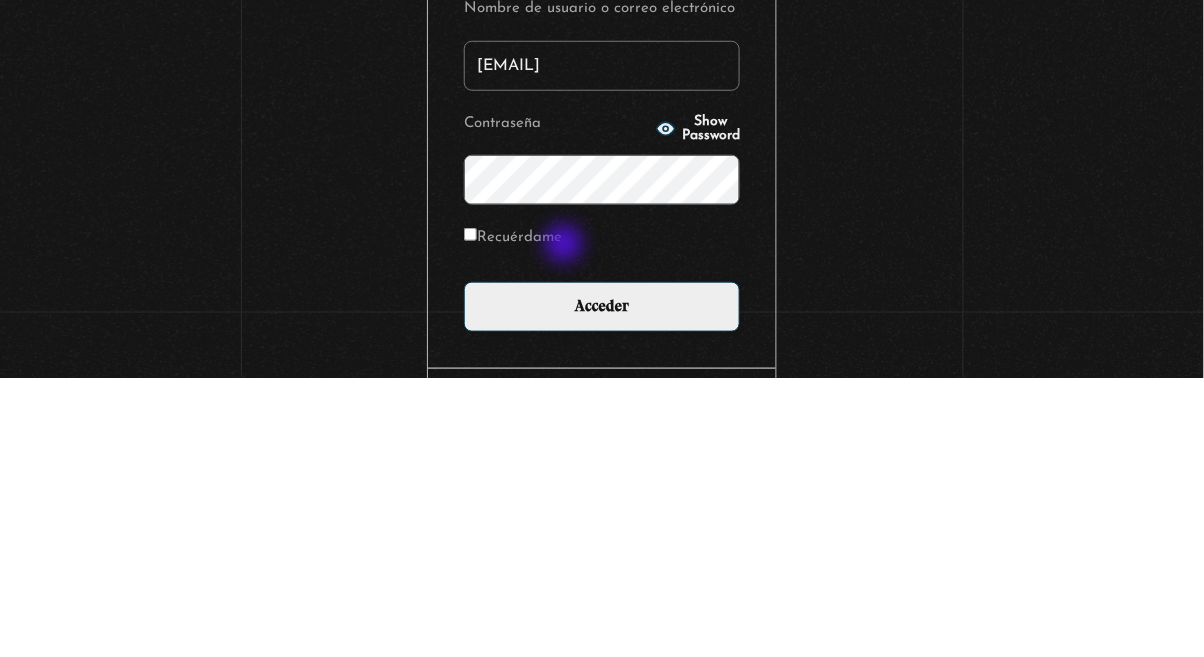 scroll, scrollTop: 65, scrollLeft: 0, axis: vertical 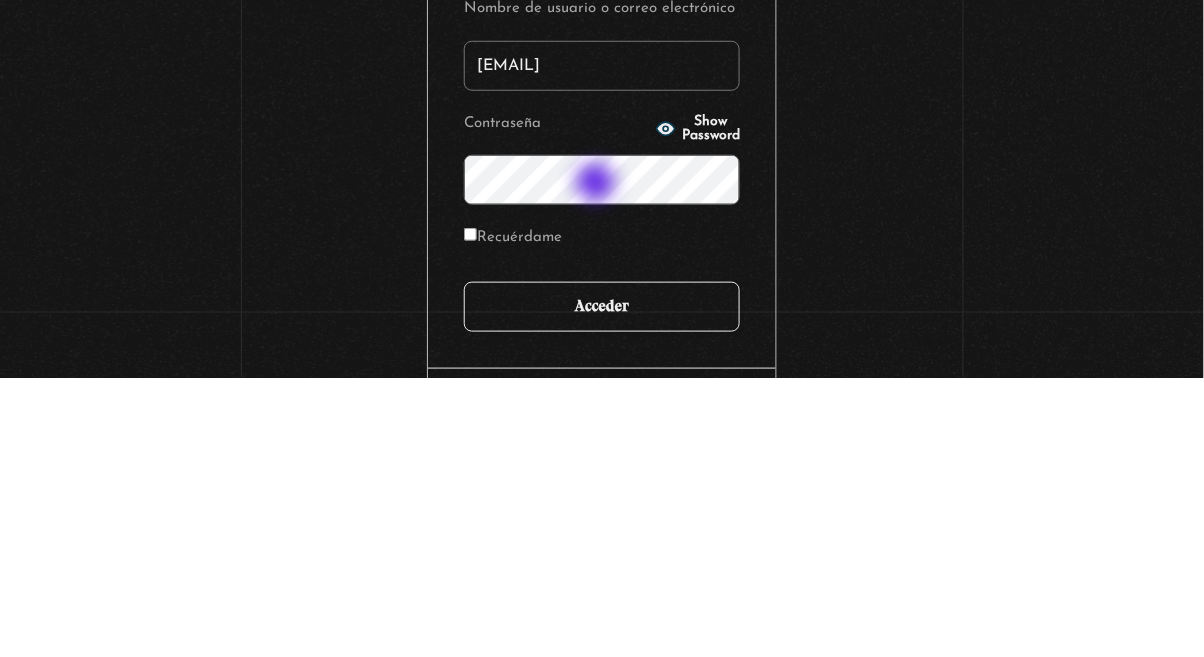 click on "Acceder" at bounding box center (602, 586) 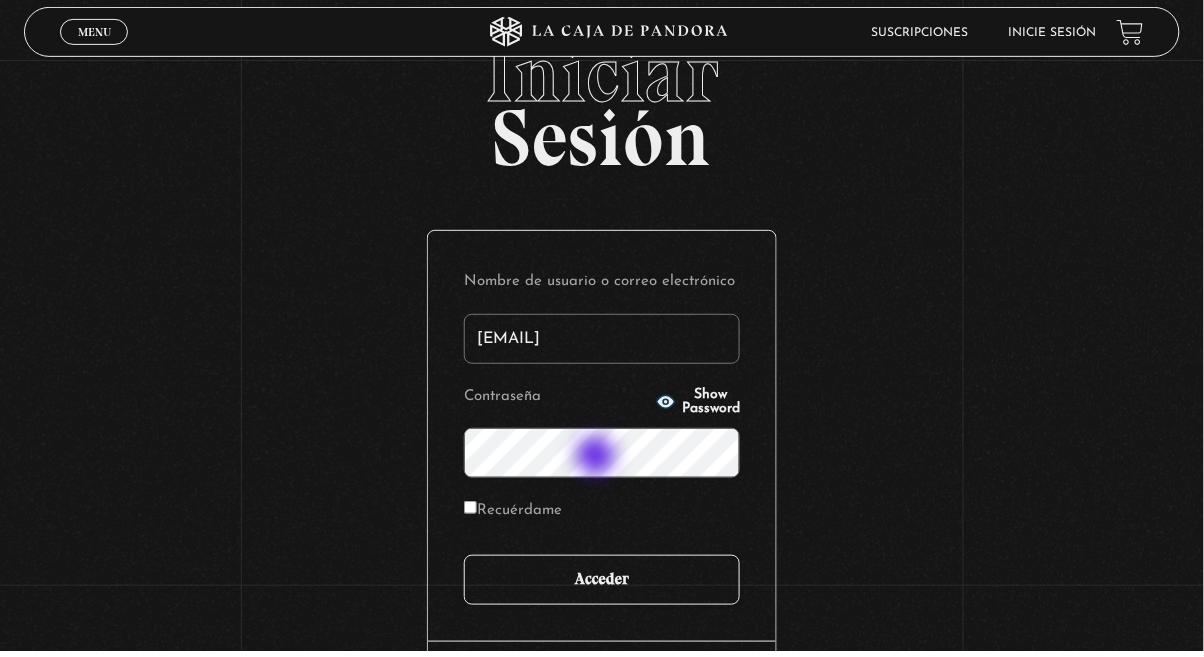 scroll, scrollTop: 65, scrollLeft: 0, axis: vertical 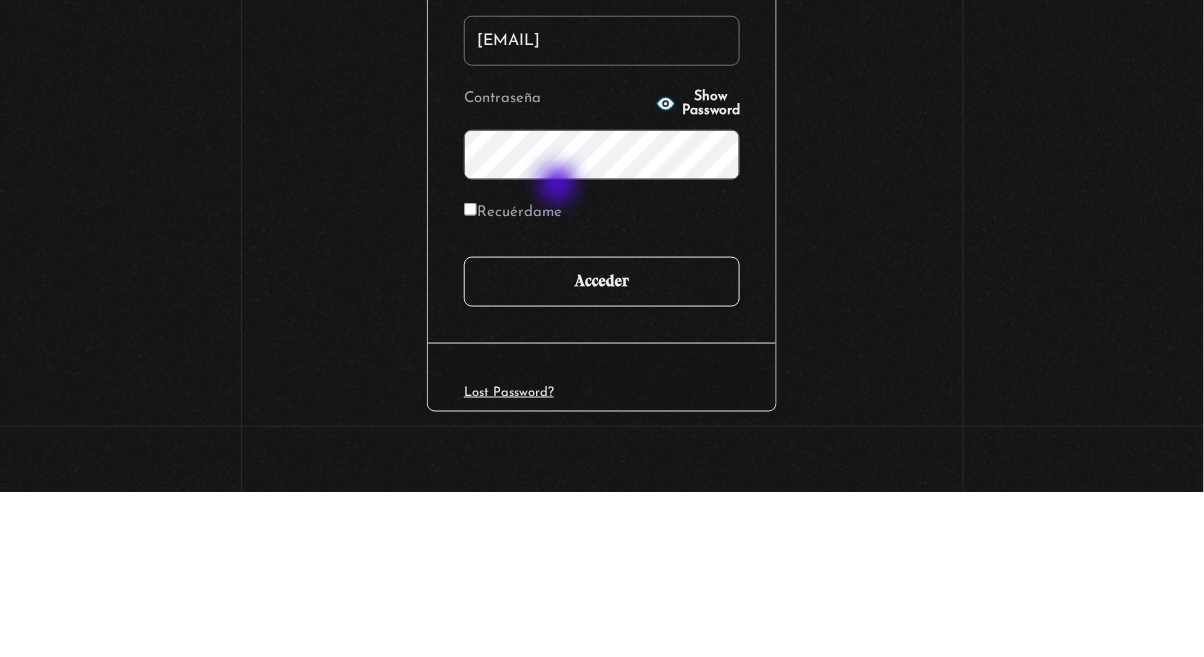 click on "Acceder" at bounding box center (602, 447) 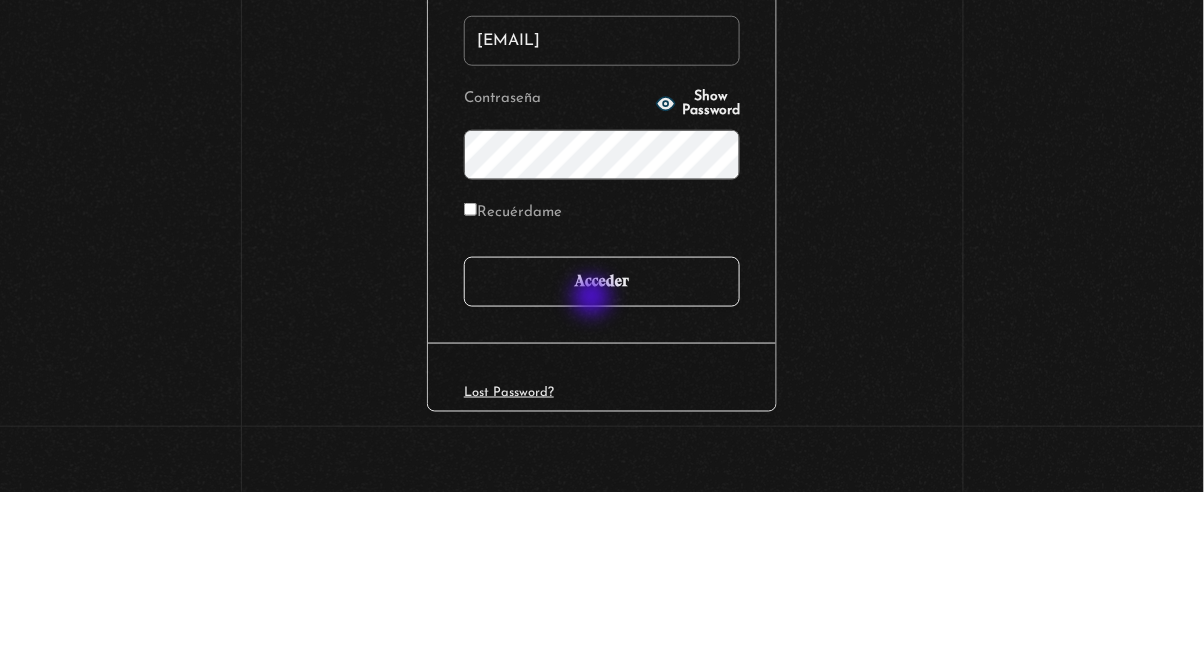 scroll, scrollTop: 278, scrollLeft: 0, axis: vertical 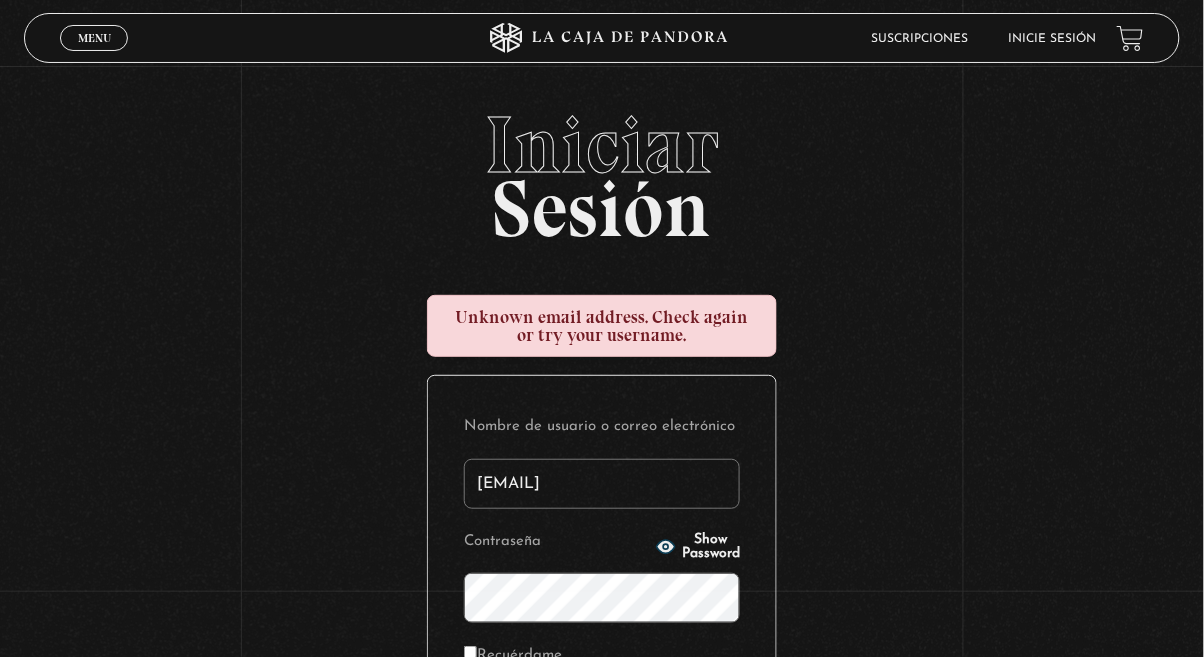 click on "[EMAIL]" at bounding box center [602, 484] 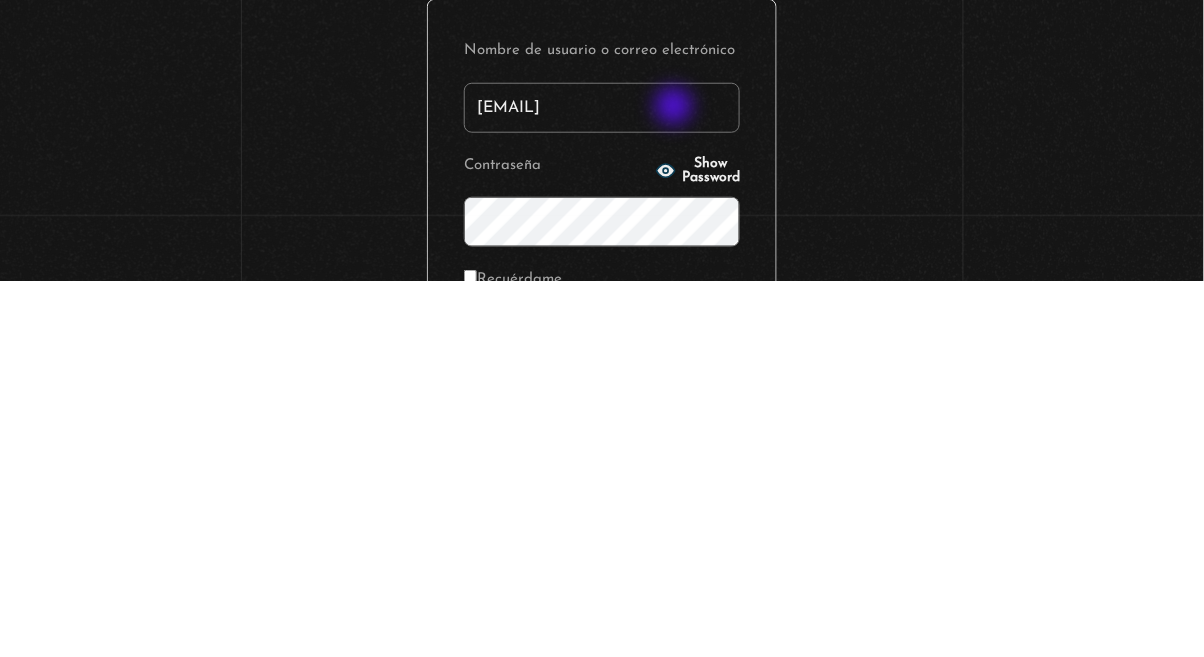 type on "[EMAIL]" 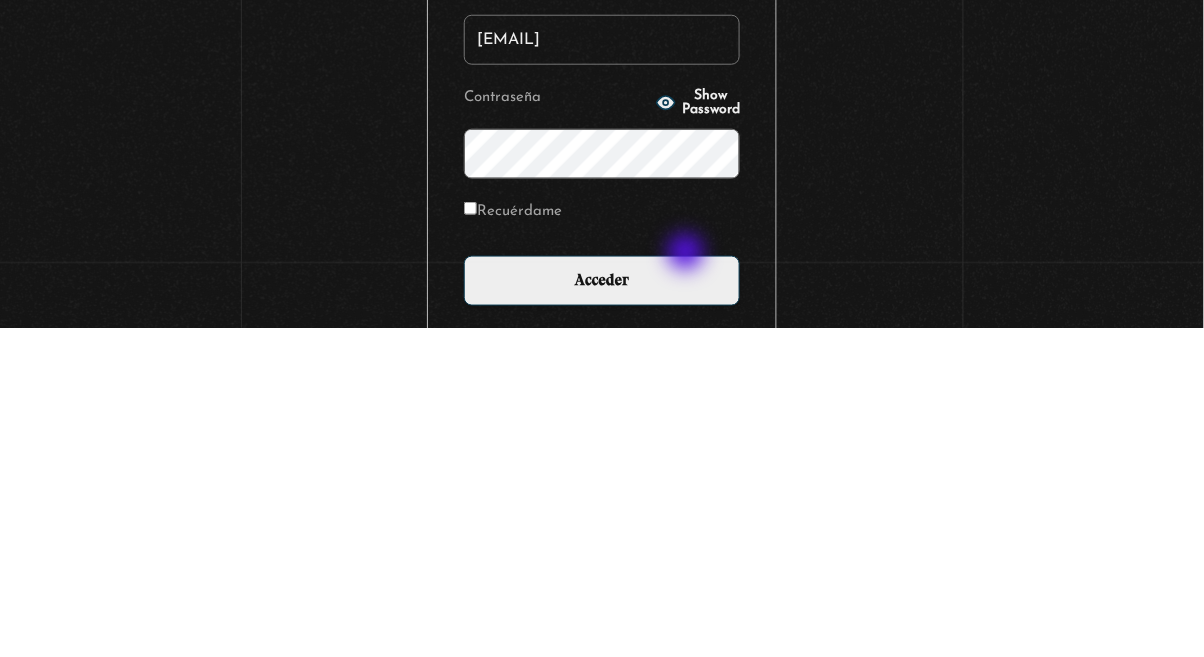 scroll, scrollTop: 115, scrollLeft: 0, axis: vertical 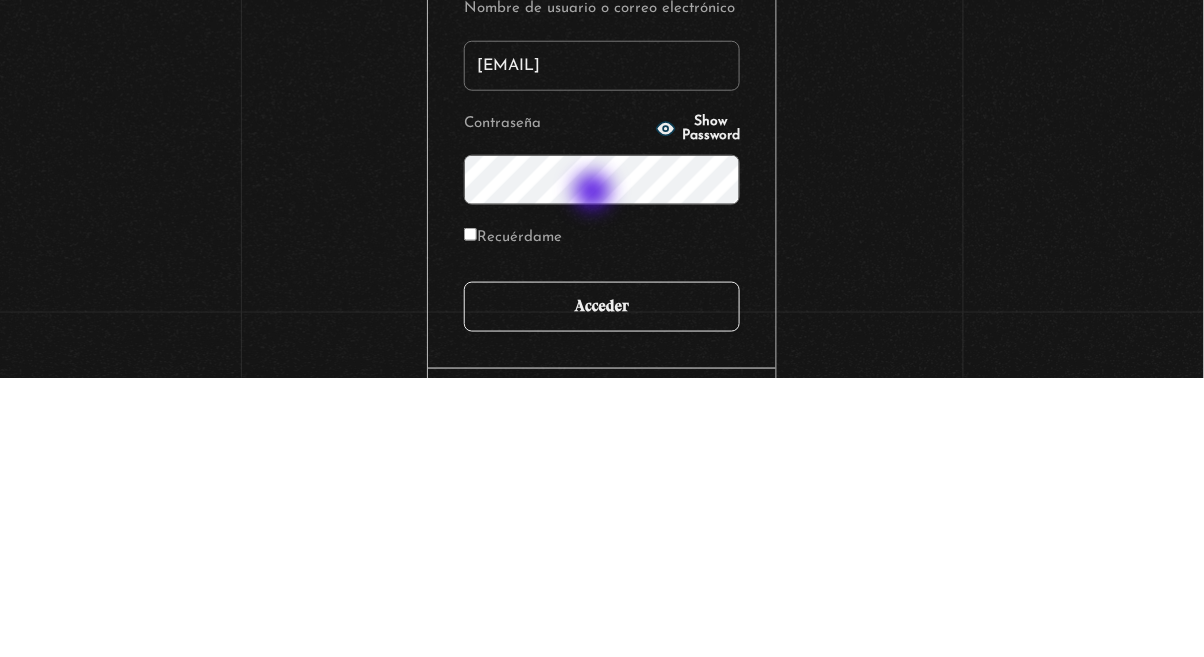 click on "Acceder" at bounding box center (602, 586) 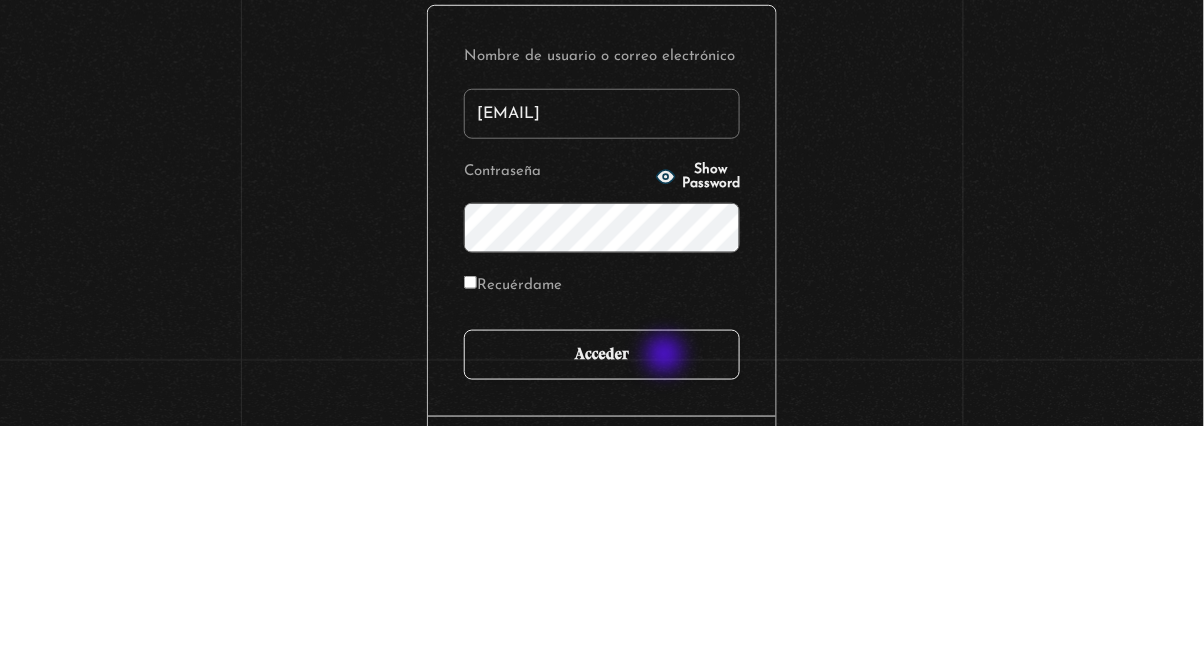 scroll, scrollTop: 139, scrollLeft: 0, axis: vertical 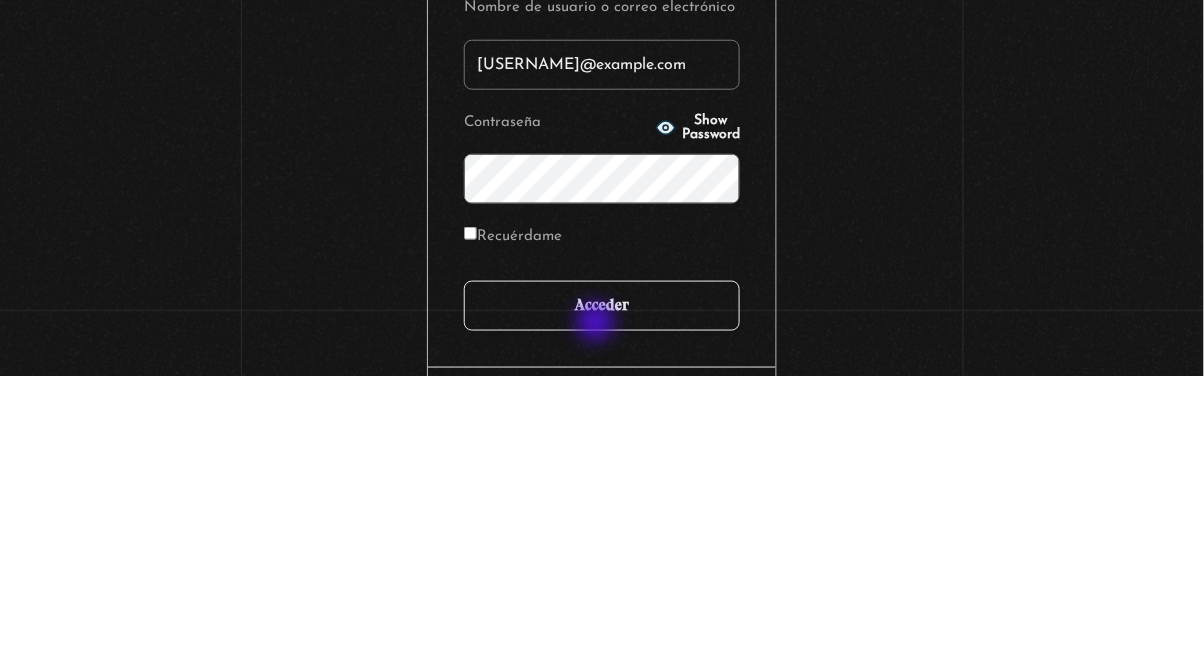 click on "Acceder" at bounding box center [602, 587] 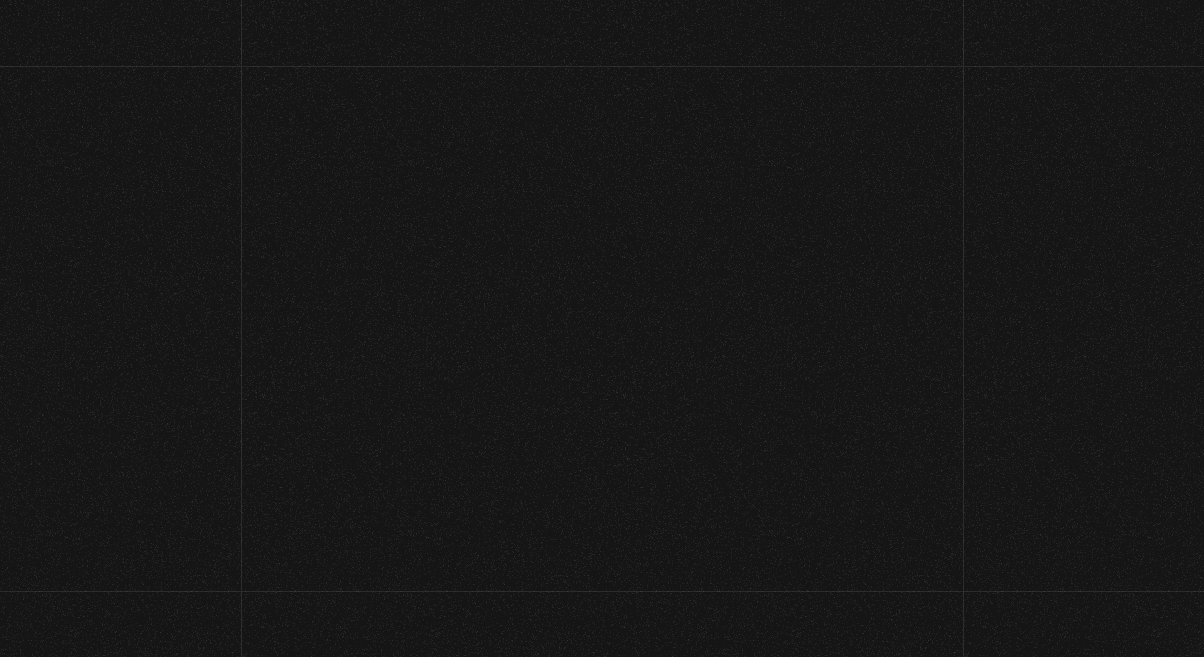scroll, scrollTop: 0, scrollLeft: 0, axis: both 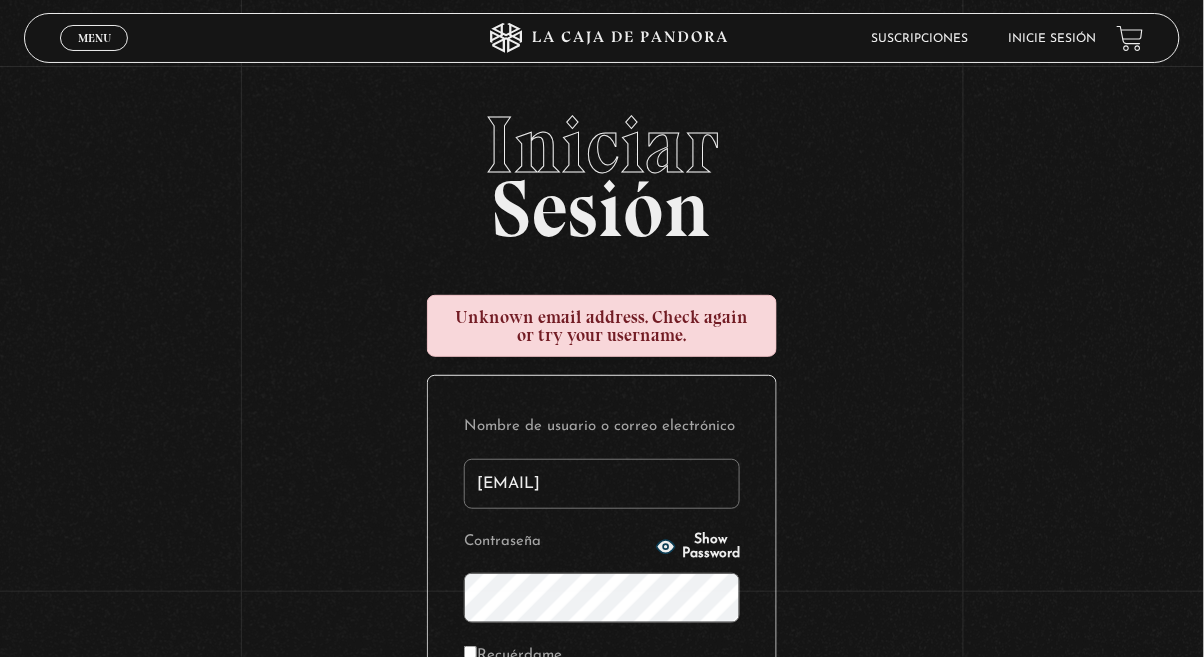 click on "Sharlynrojas27@gmail.com" at bounding box center [602, 484] 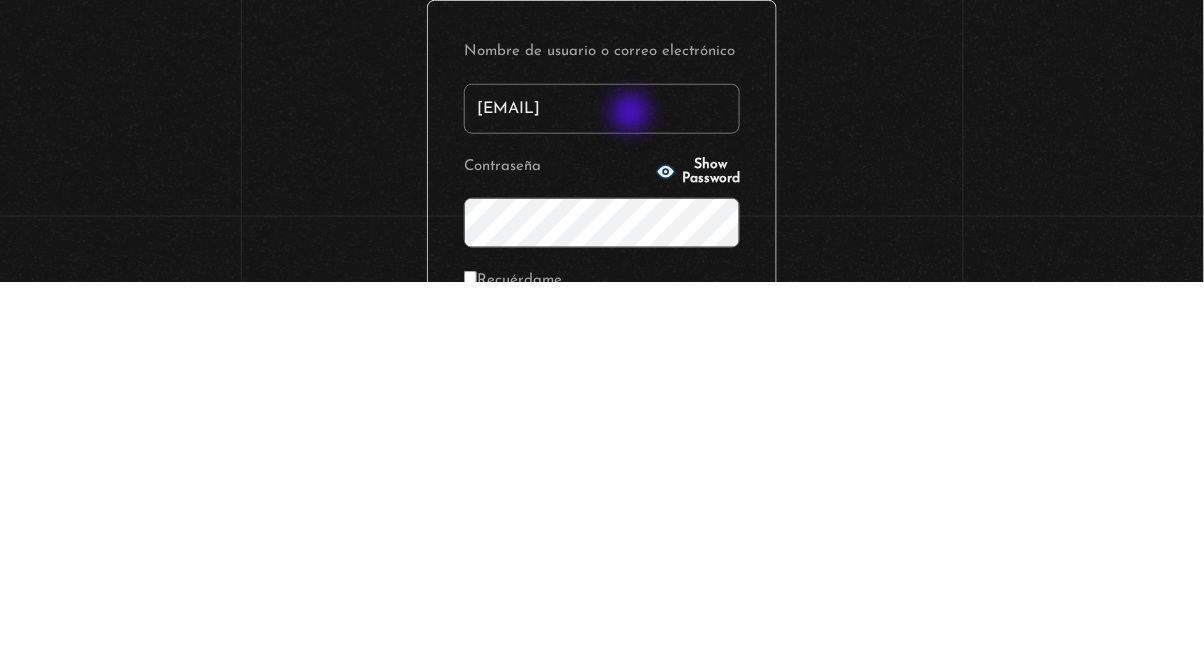 click on "Sharlynrojas27@gmail.com" at bounding box center [602, 484] 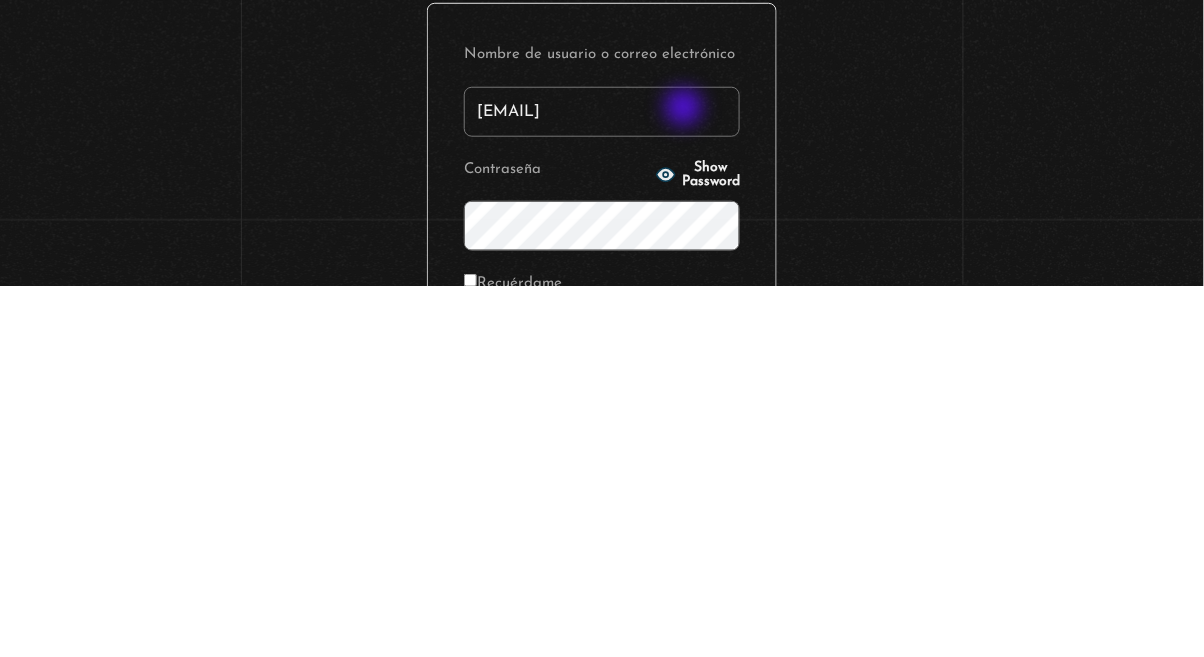 scroll, scrollTop: 0, scrollLeft: 0, axis: both 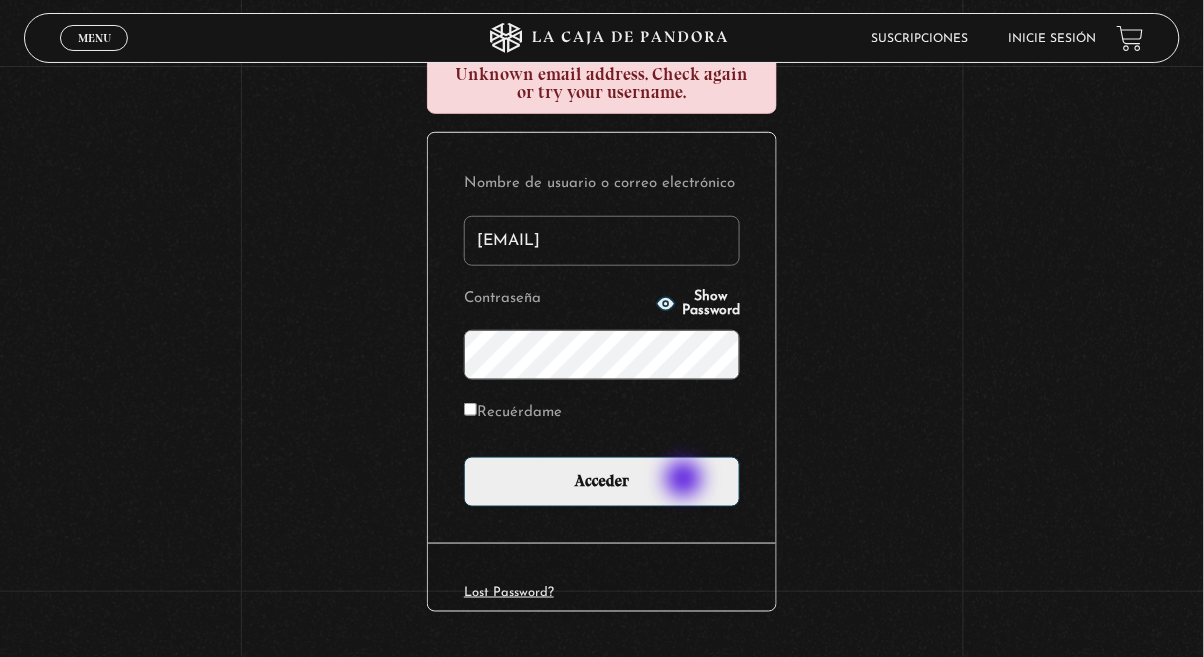 click on "Lost Password?" at bounding box center (509, 592) 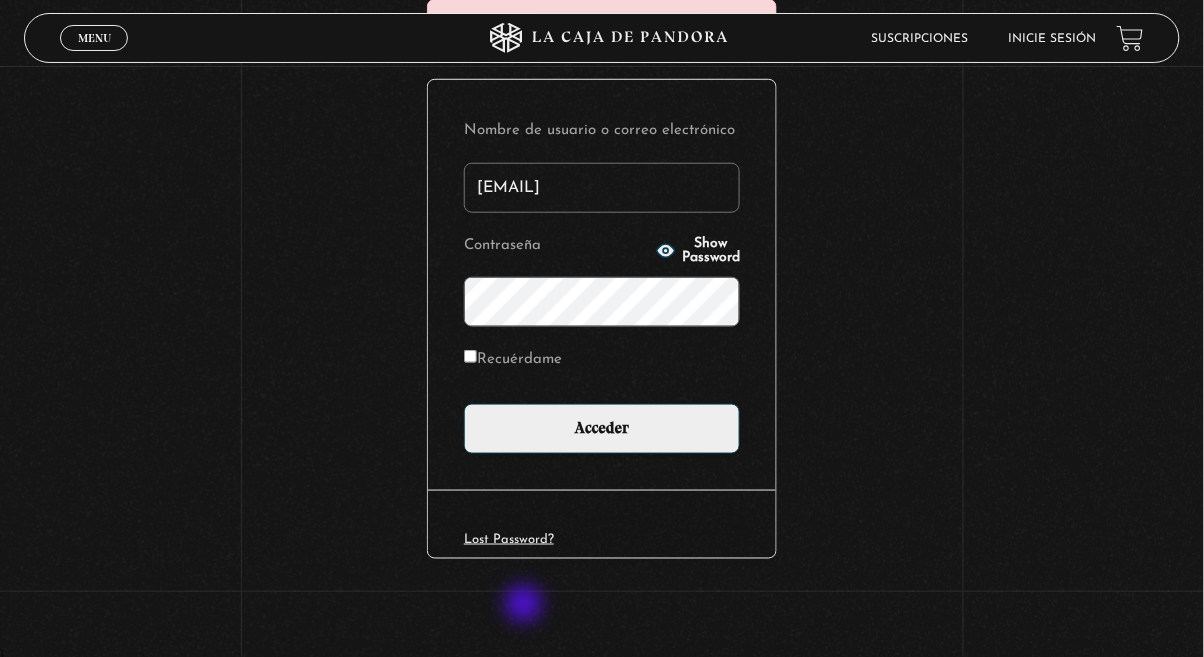 scroll, scrollTop: 303, scrollLeft: 0, axis: vertical 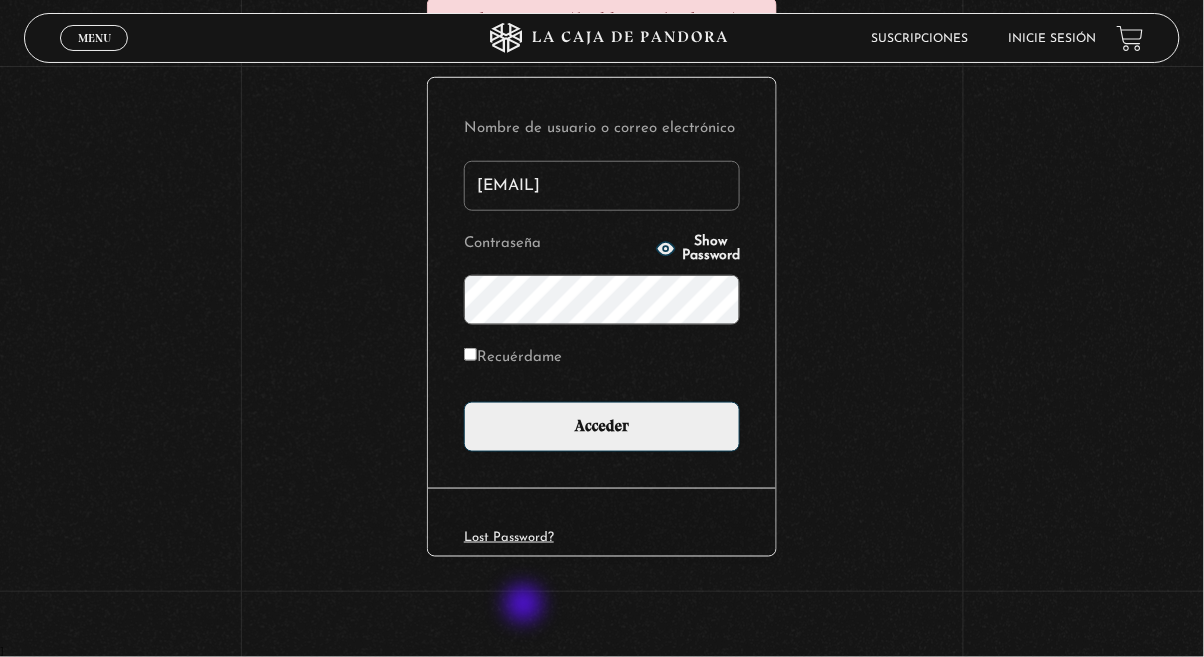 type on "[EMAIL]" 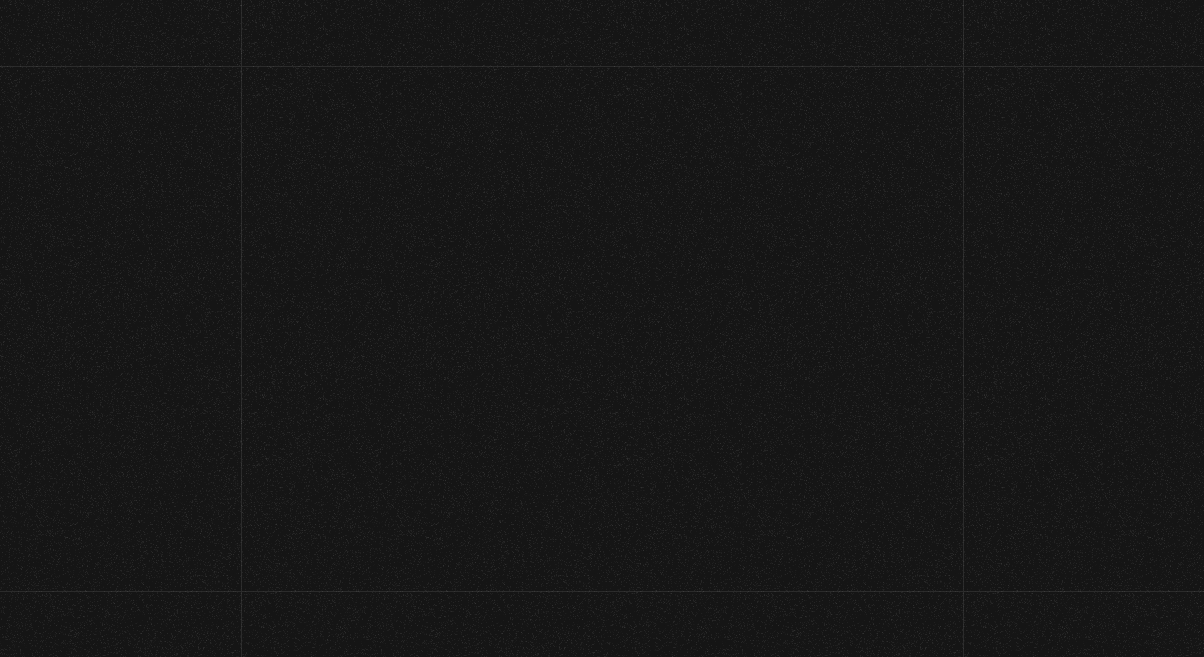 scroll, scrollTop: 0, scrollLeft: 0, axis: both 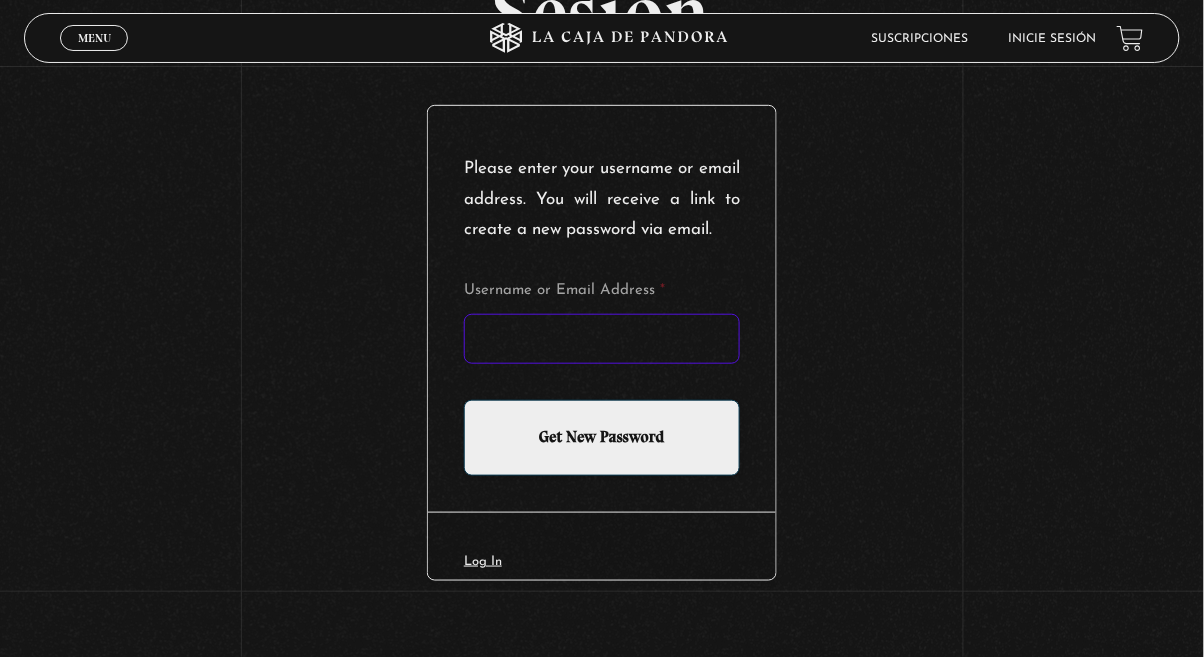 click on "Username or Email Address    *" at bounding box center [602, 339] 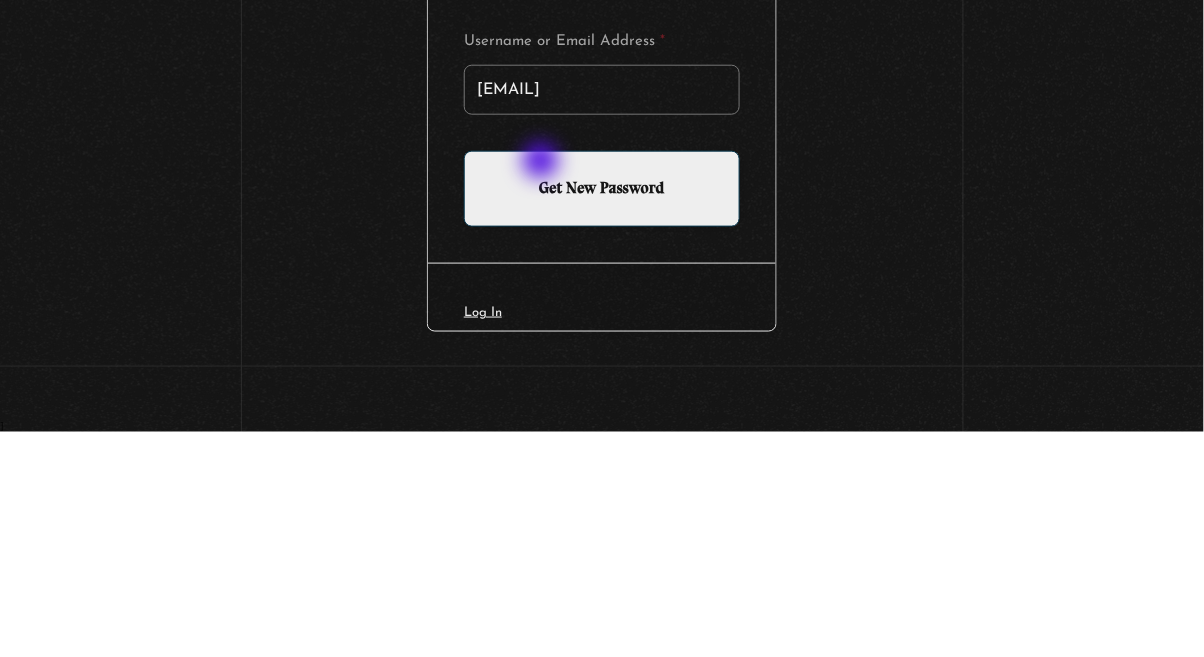 scroll, scrollTop: 231, scrollLeft: 0, axis: vertical 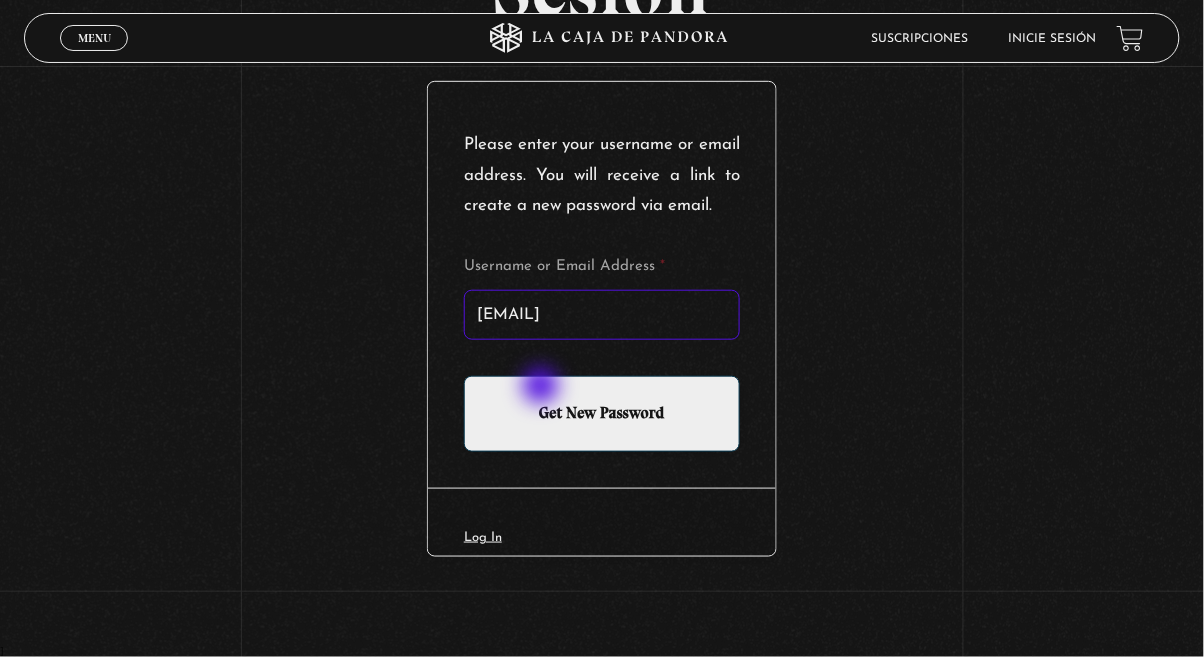 click on "[EMAIL]" at bounding box center (602, 315) 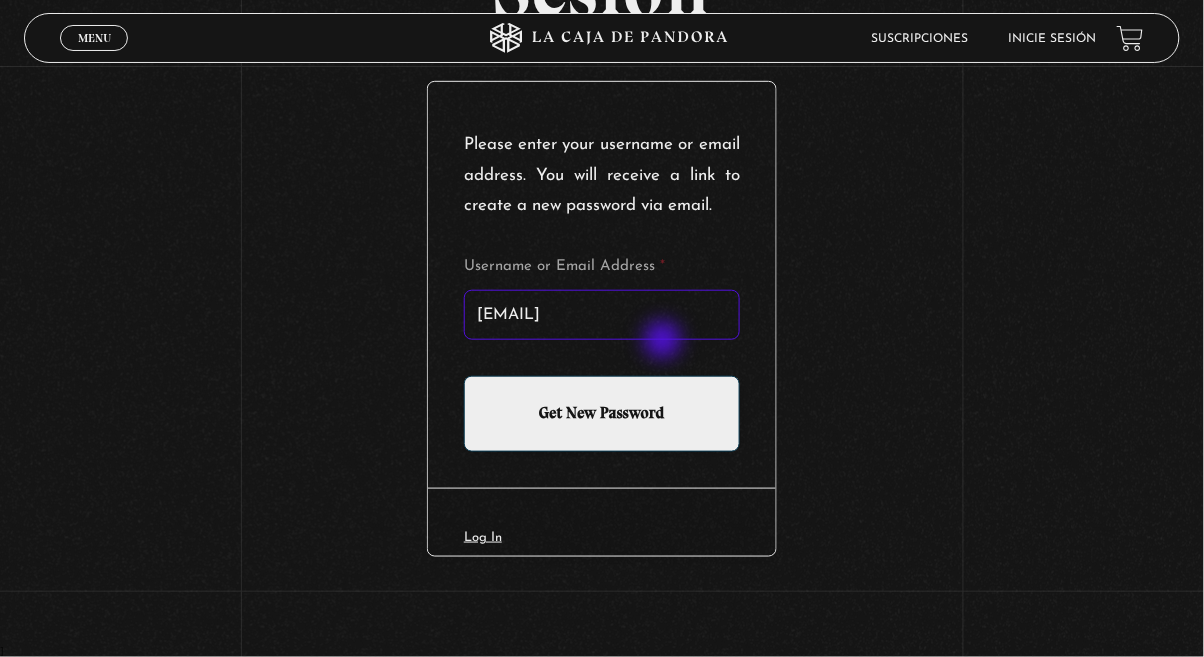 scroll, scrollTop: 234, scrollLeft: 0, axis: vertical 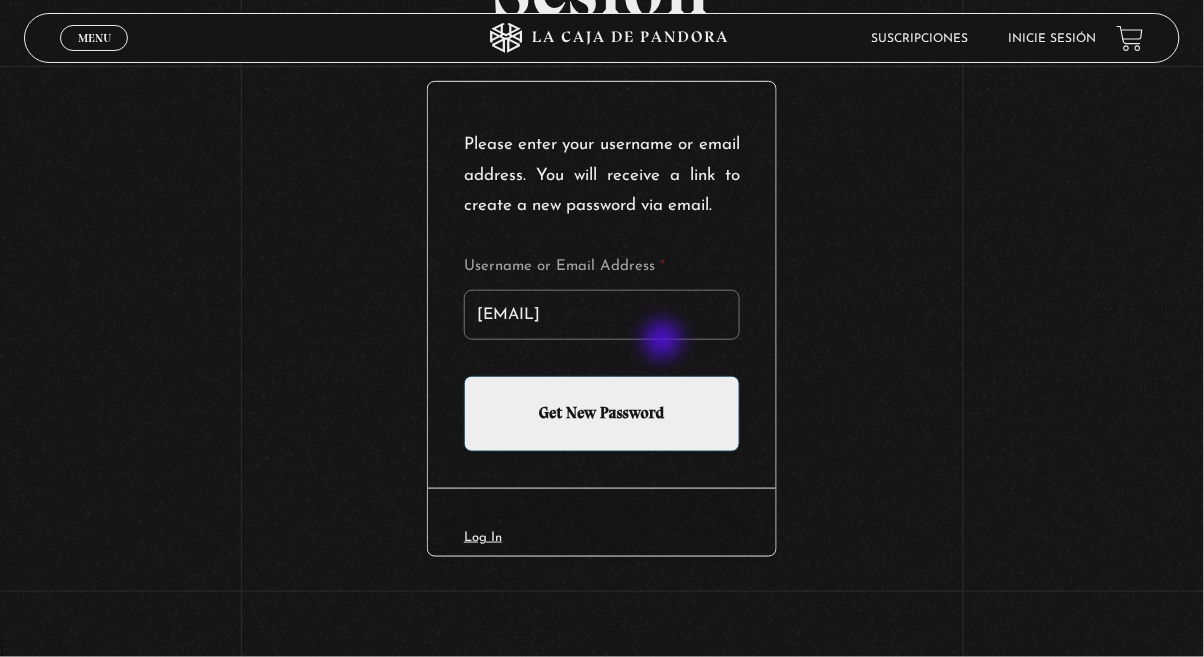 click on "Get New Password" at bounding box center (602, 414) 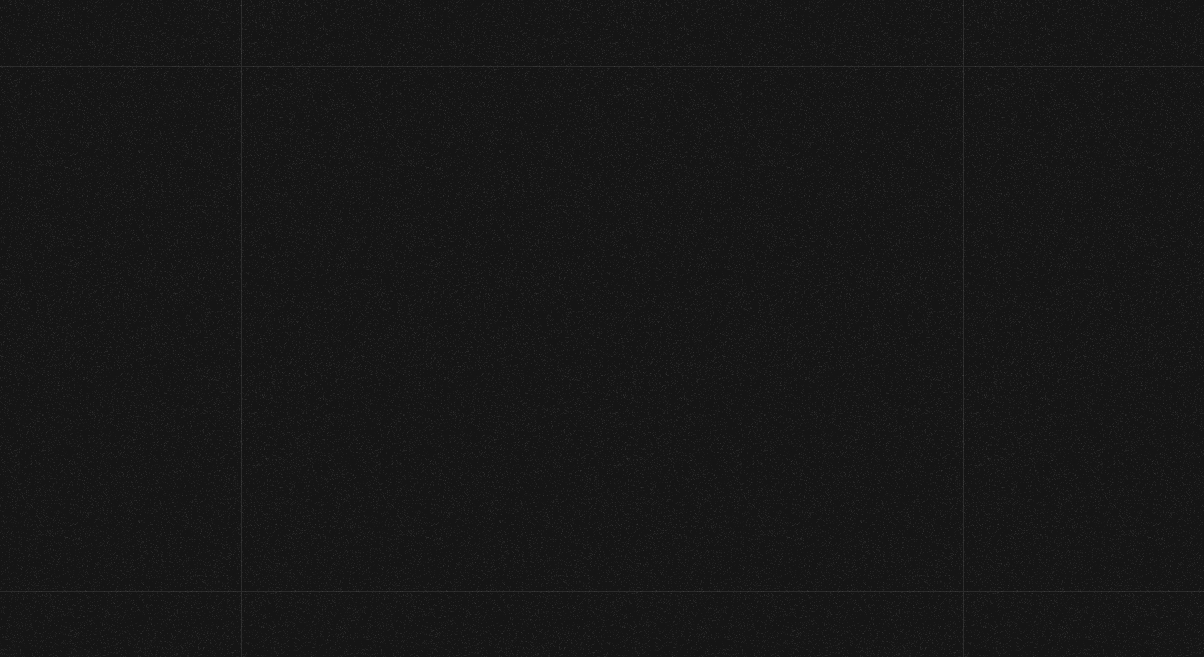 scroll, scrollTop: 0, scrollLeft: 0, axis: both 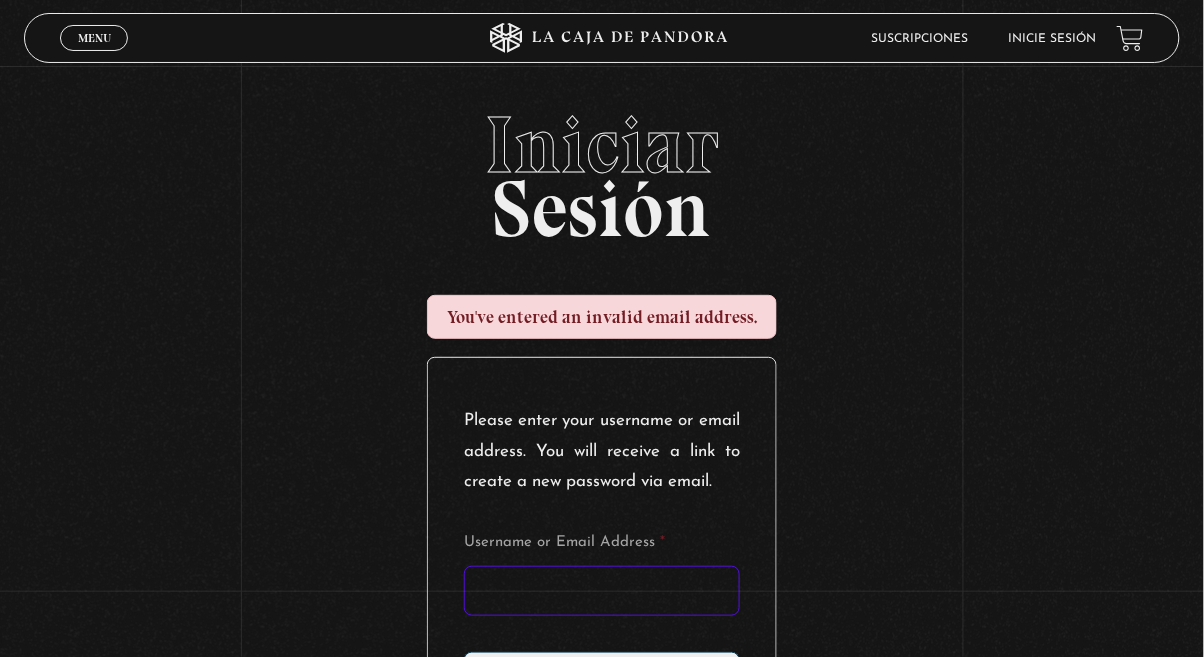 click on "Username or Email Address    *" at bounding box center (602, 591) 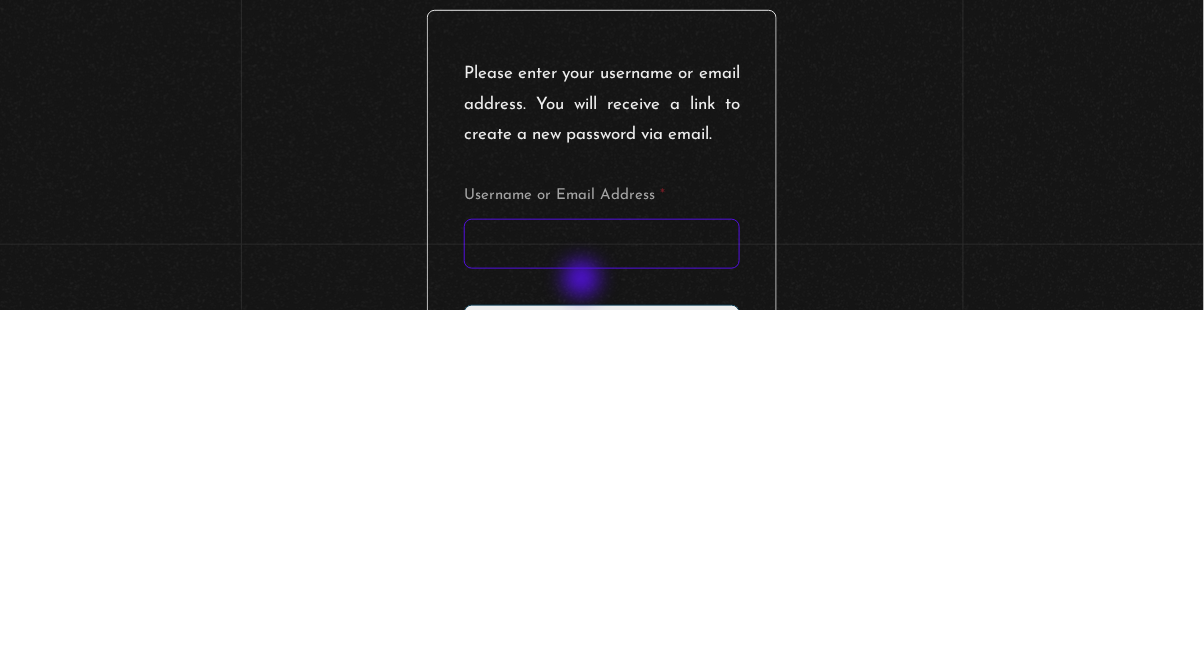 scroll, scrollTop: 70, scrollLeft: 0, axis: vertical 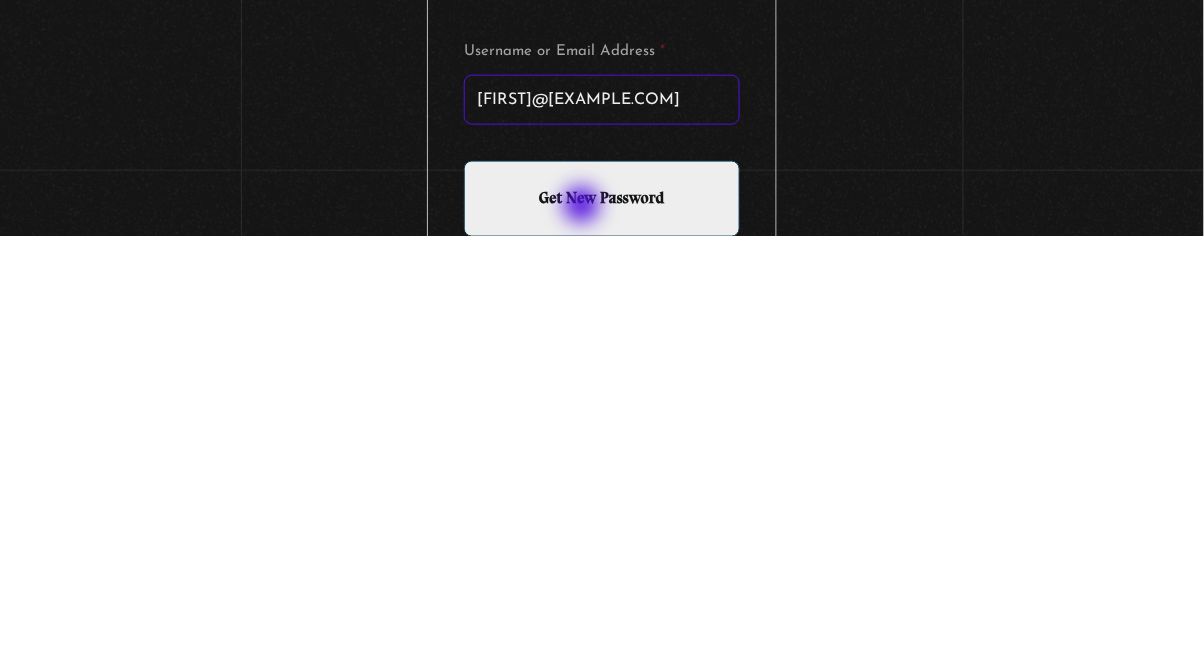 type on "[FIRST]@[EXAMPLE.COM]" 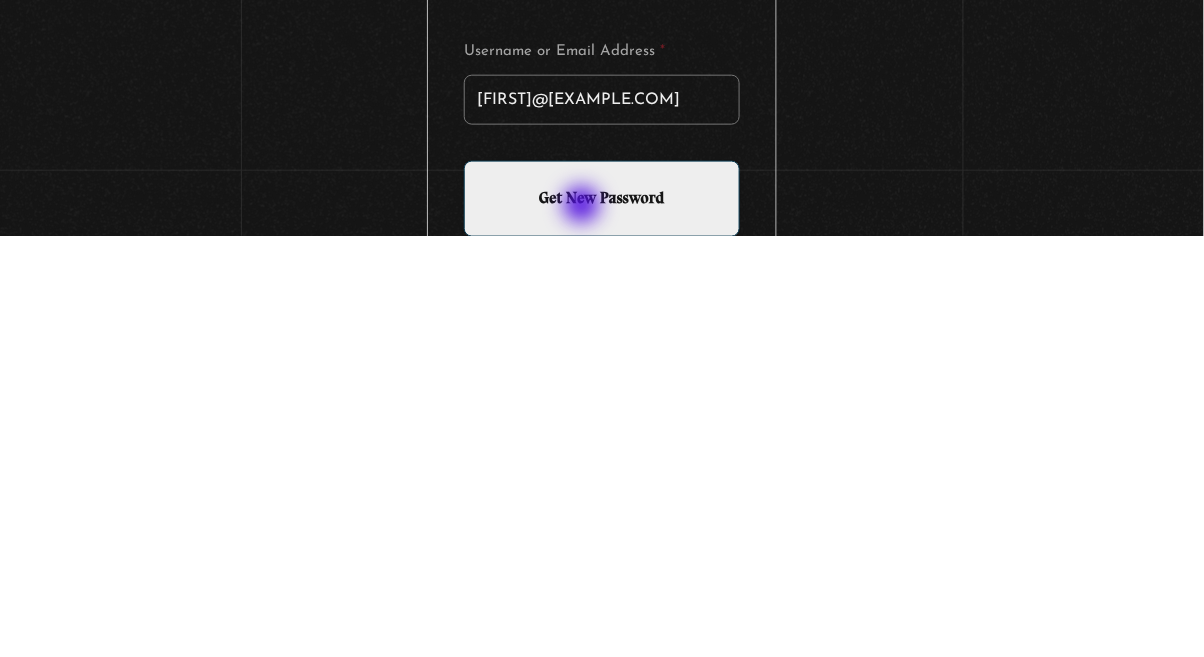 click on "Get New Password" at bounding box center [602, 620] 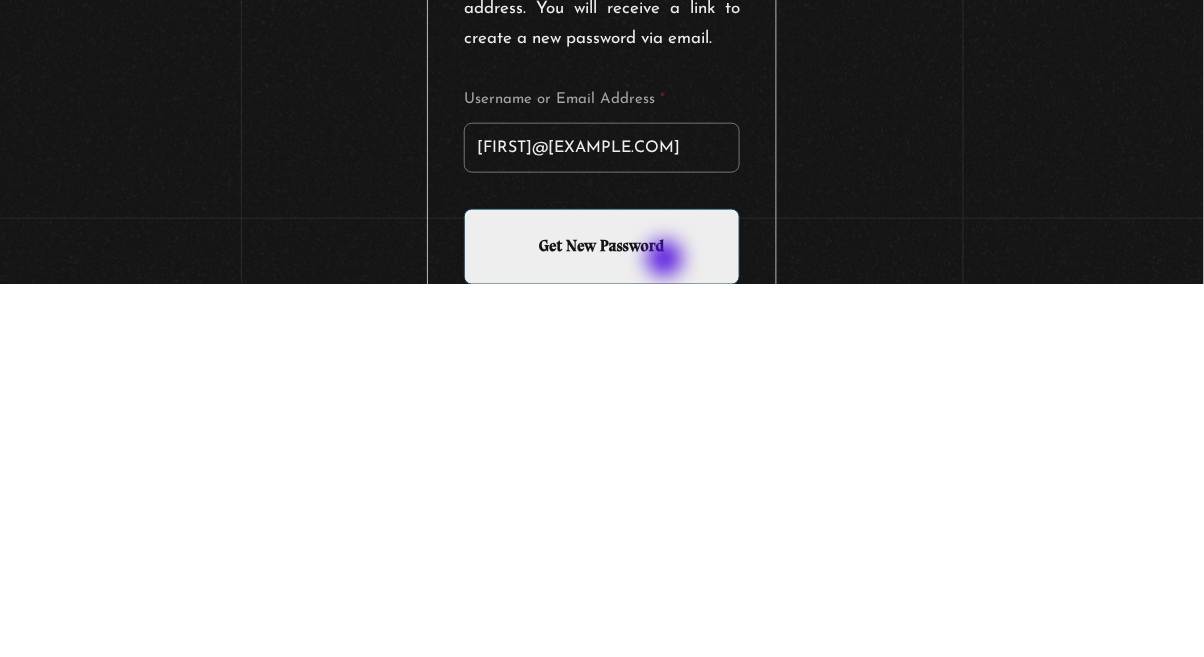 scroll, scrollTop: 70, scrollLeft: 0, axis: vertical 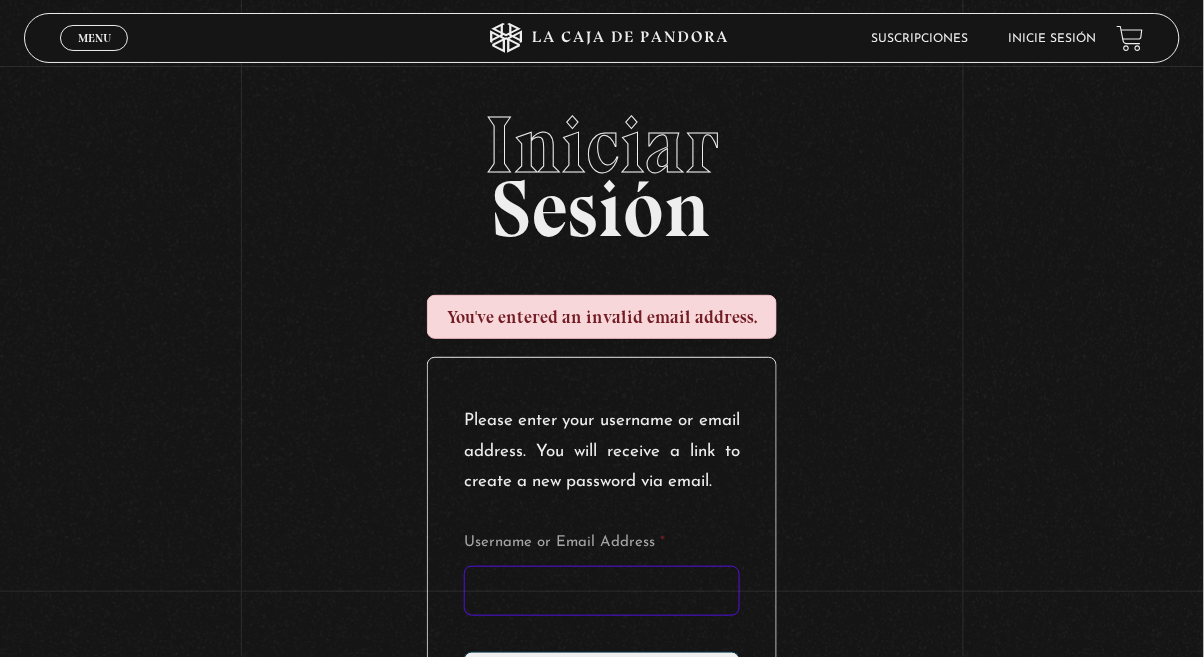 click on "Username or Email Address    *" at bounding box center [602, 591] 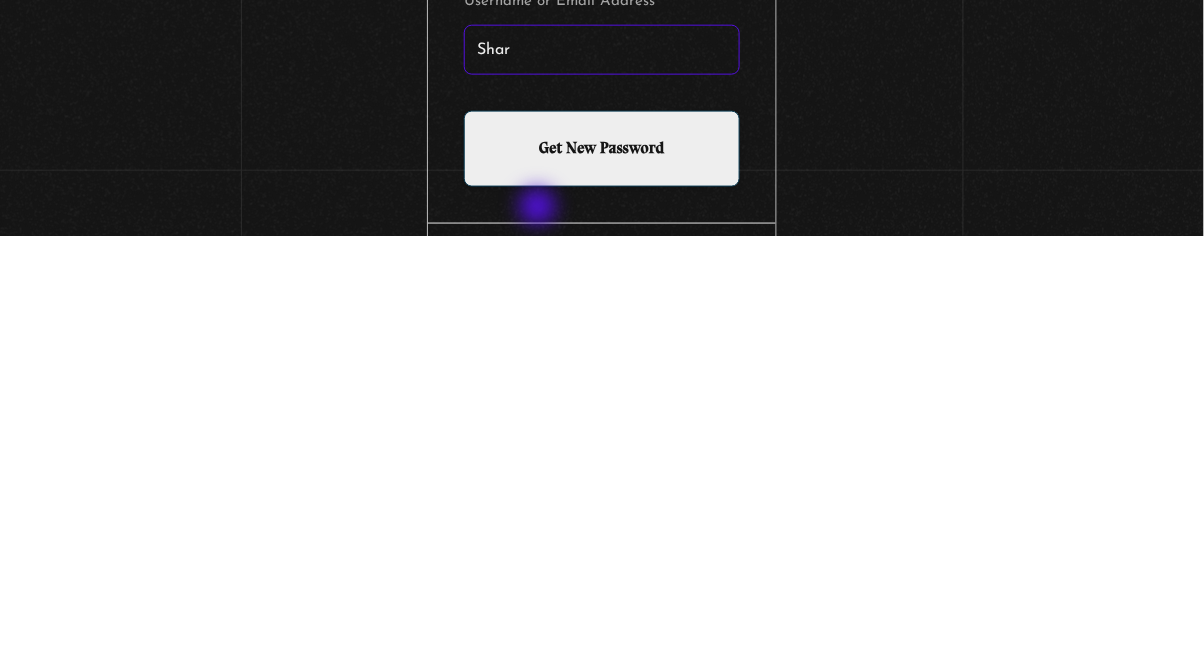 scroll, scrollTop: 127, scrollLeft: 0, axis: vertical 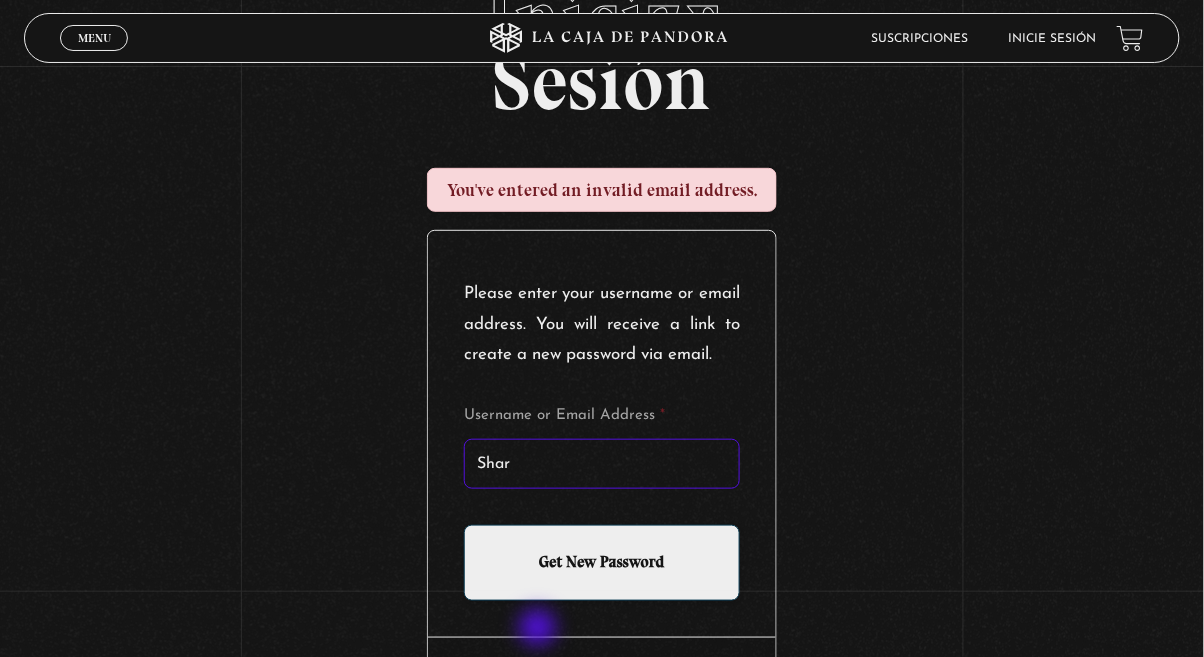 type on "Shar" 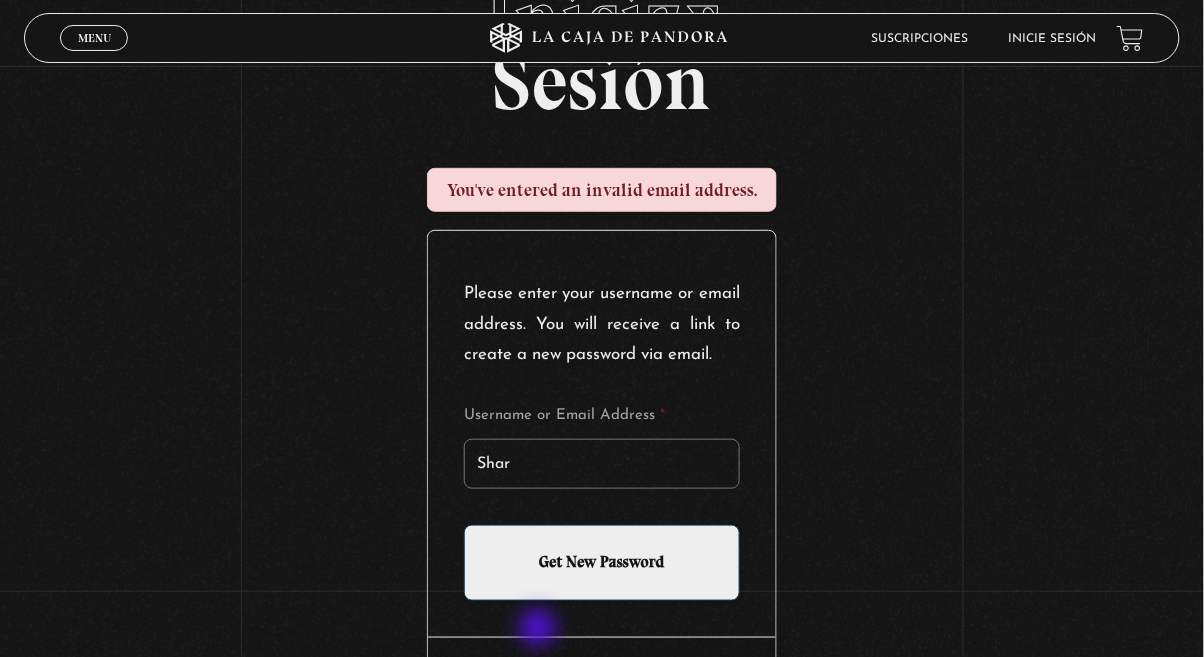 click on "Get New Password" at bounding box center [602, 563] 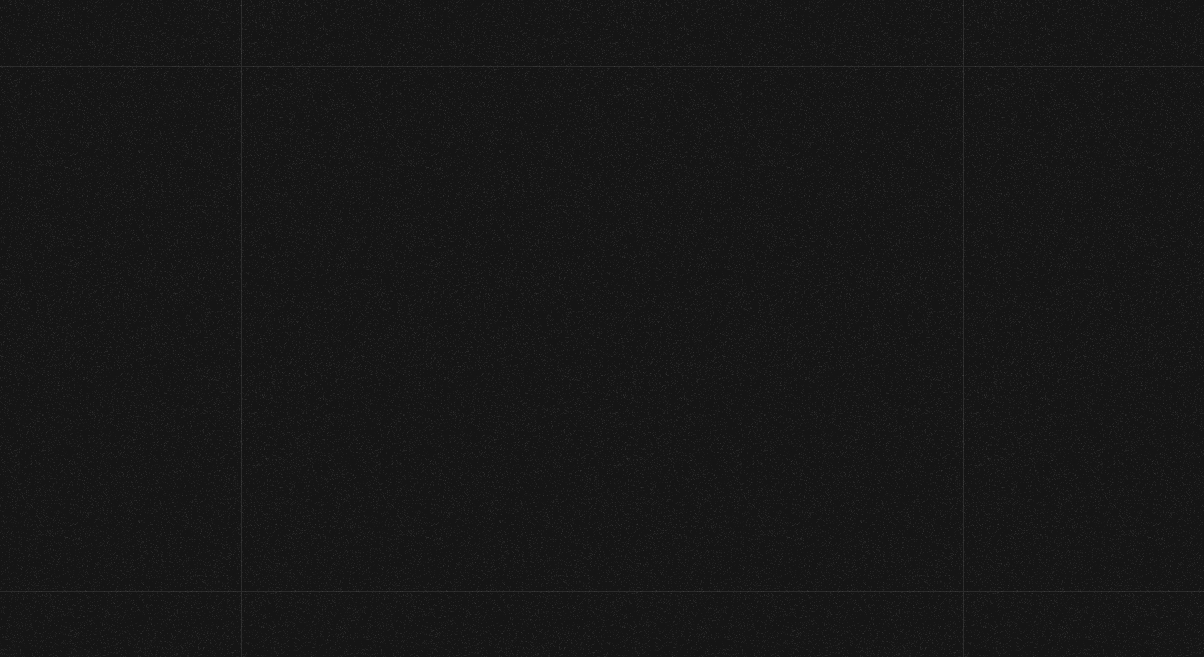 scroll, scrollTop: 0, scrollLeft: 0, axis: both 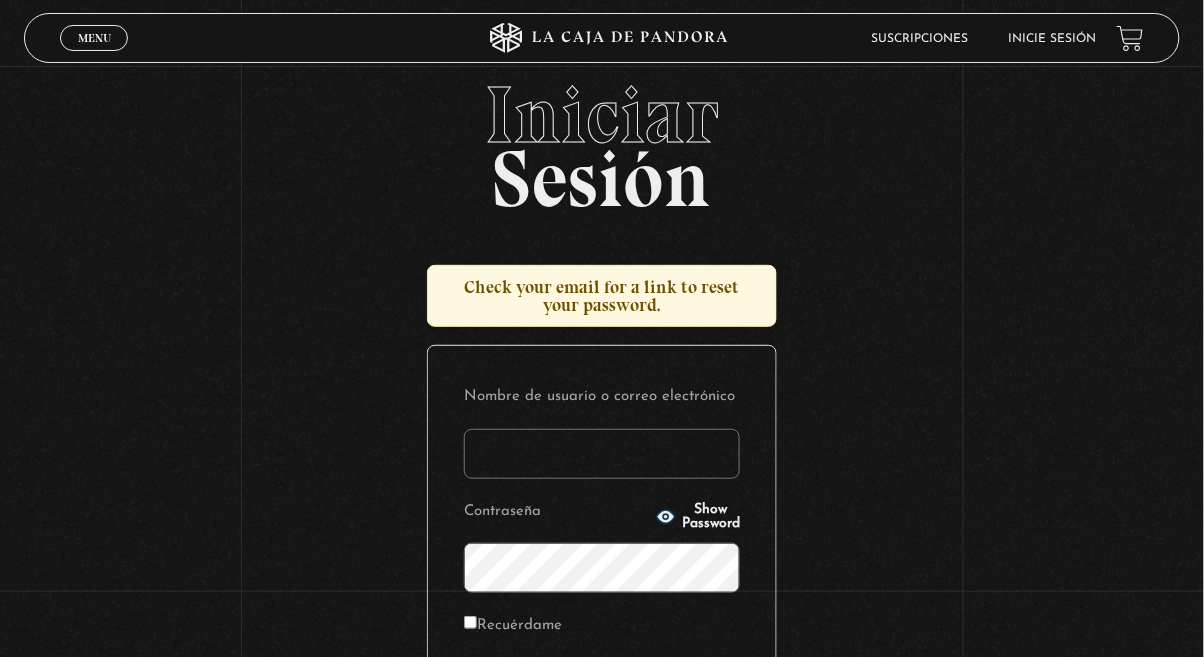 click on "Nombre de usuario o correo electrónico" at bounding box center (602, 454) 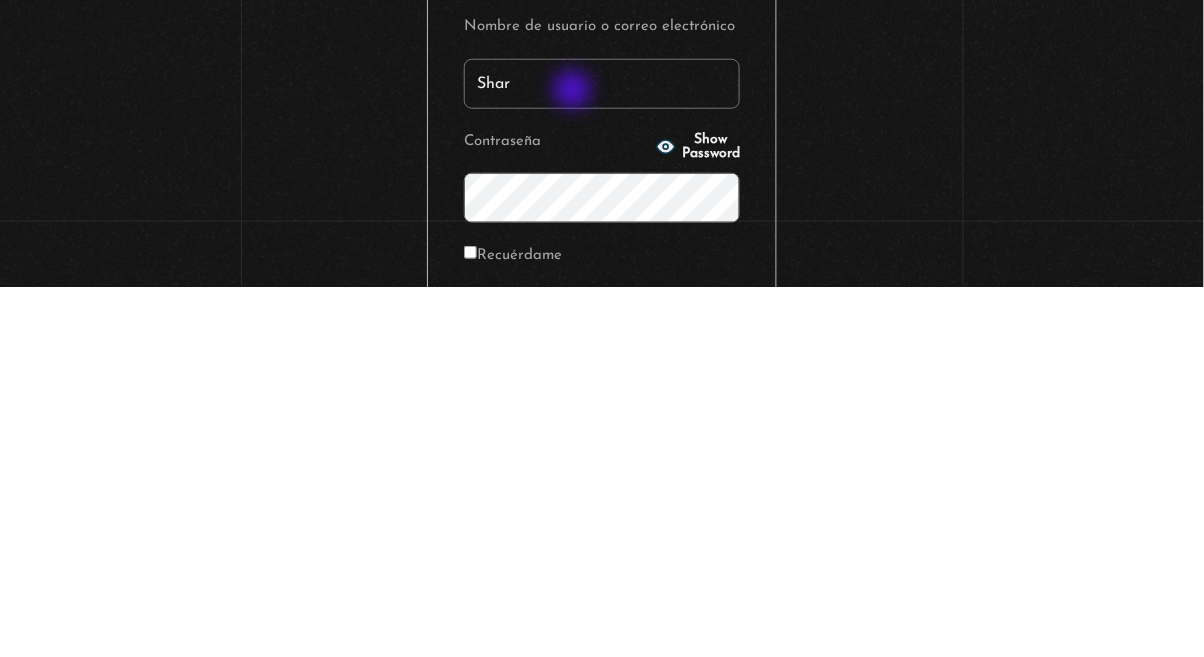 scroll, scrollTop: 30, scrollLeft: 0, axis: vertical 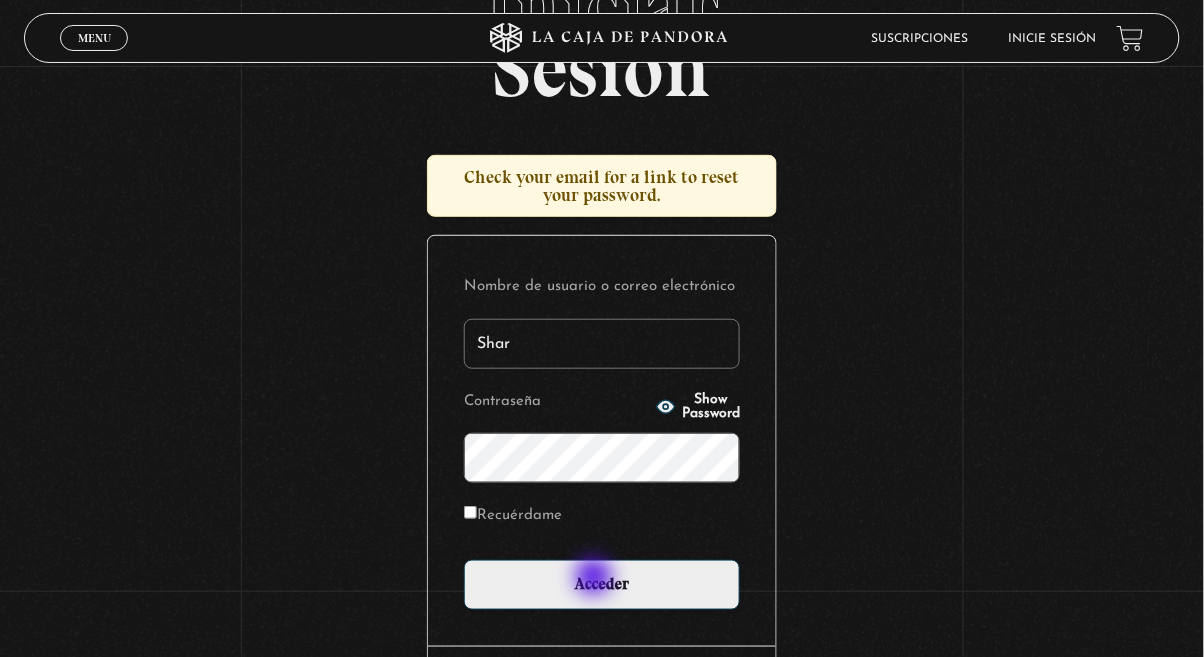 click on "Shar" at bounding box center [602, 344] 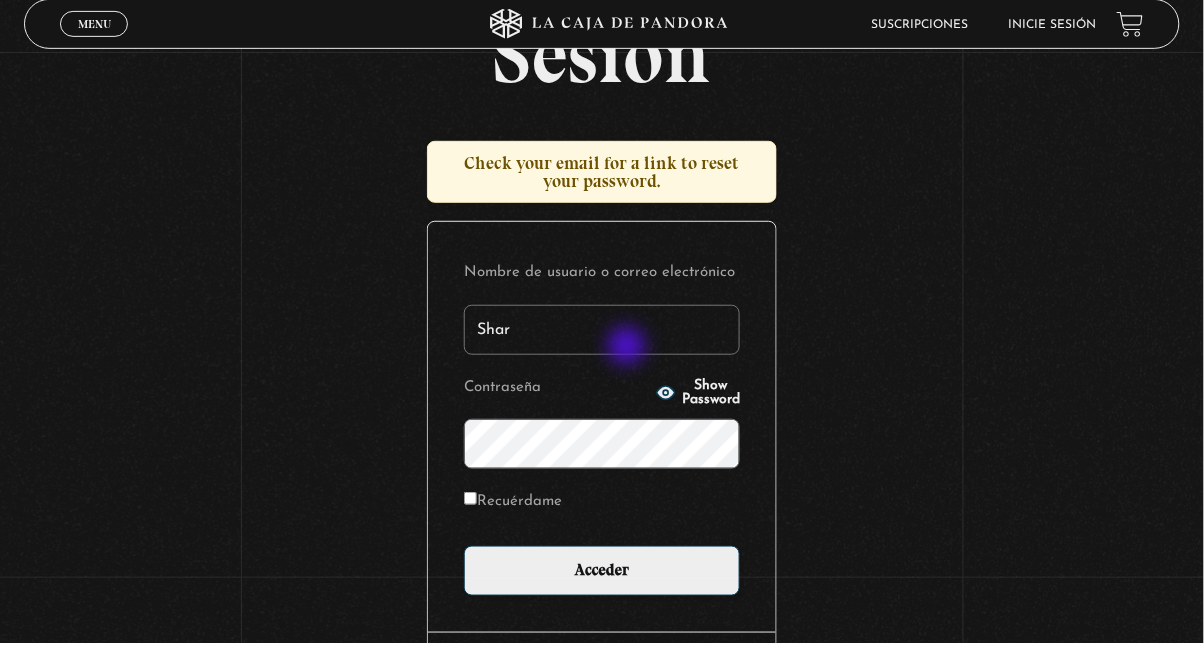 scroll, scrollTop: 140, scrollLeft: 0, axis: vertical 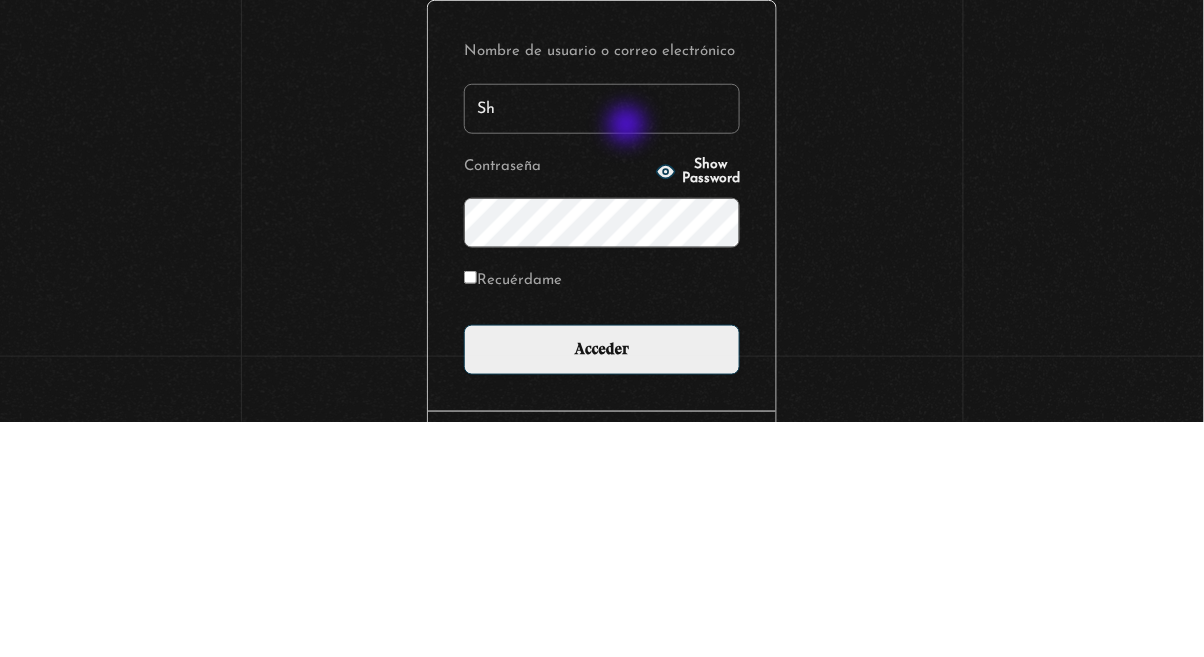 type on "S" 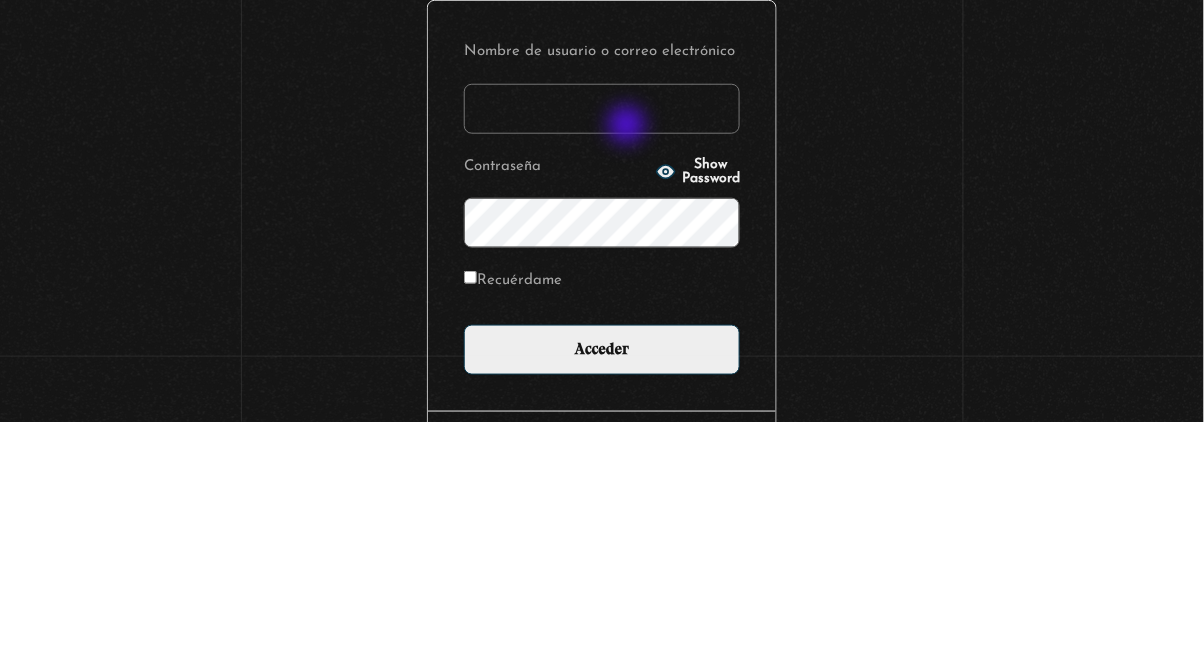 type on "[EMAIL]" 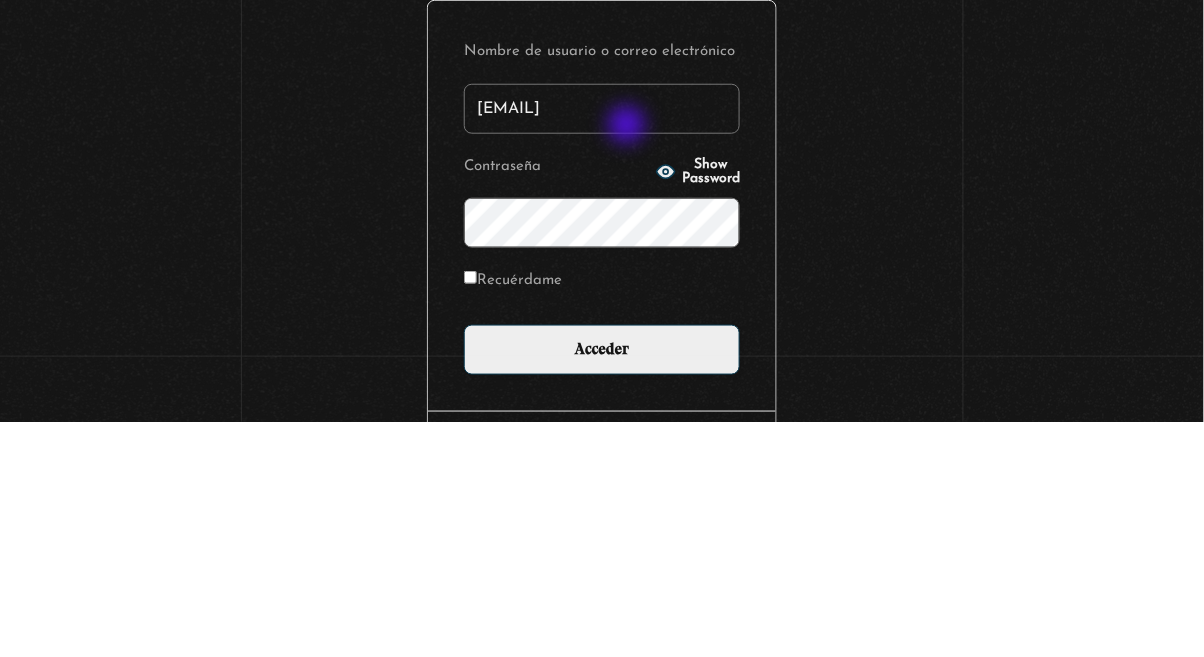 scroll, scrollTop: 140, scrollLeft: 0, axis: vertical 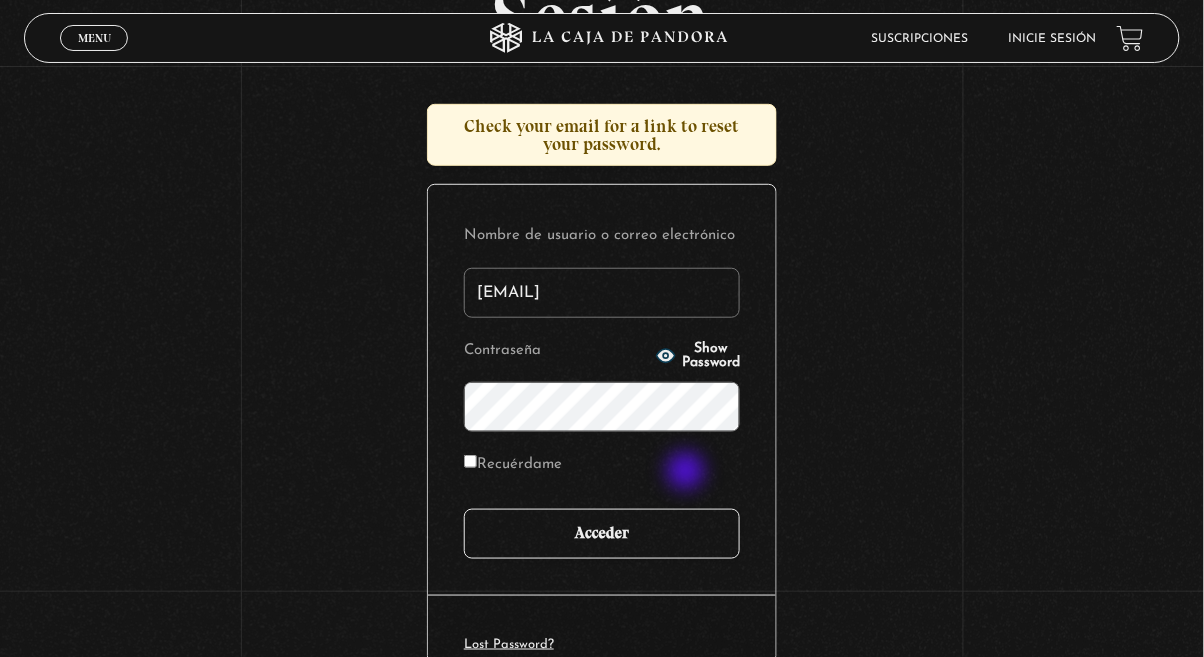 click on "Acceder" at bounding box center [602, 534] 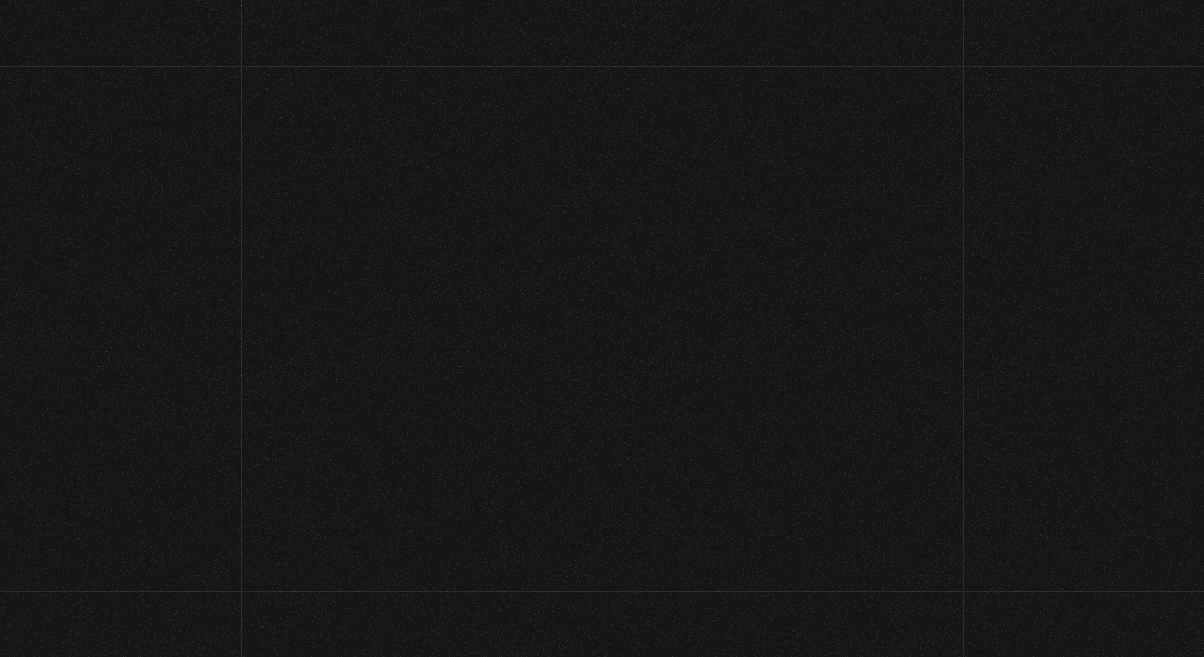 scroll, scrollTop: 0, scrollLeft: 0, axis: both 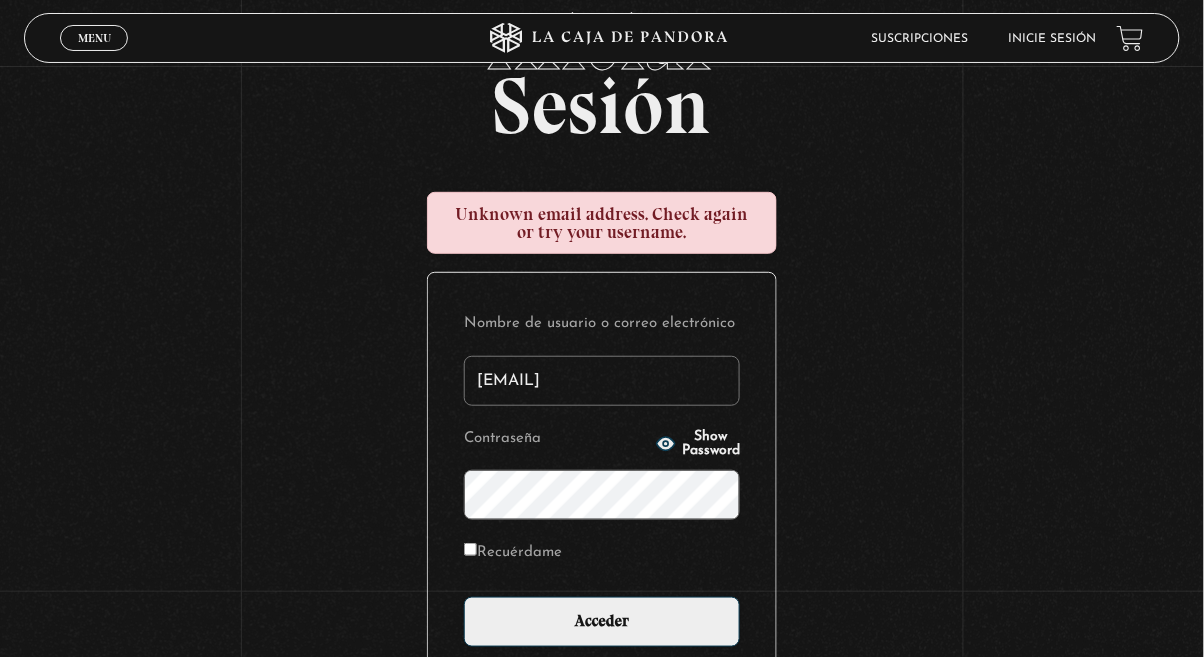 click on "sharlynrojas@hotmail.com" at bounding box center (602, 381) 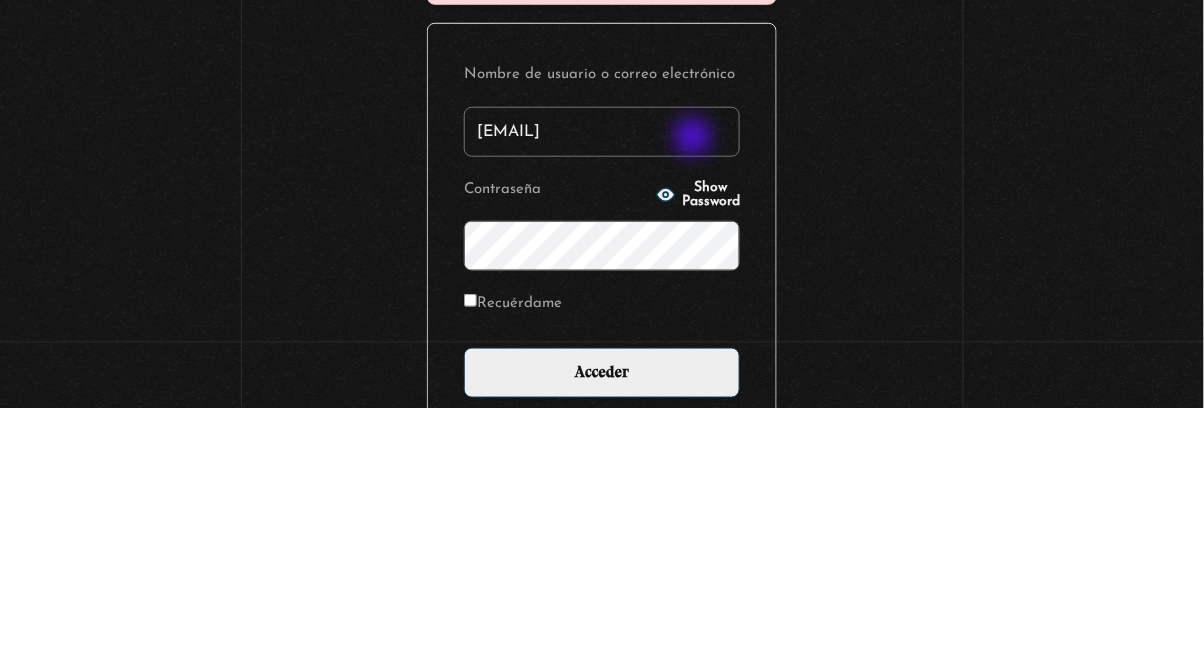 scroll, scrollTop: 103, scrollLeft: 0, axis: vertical 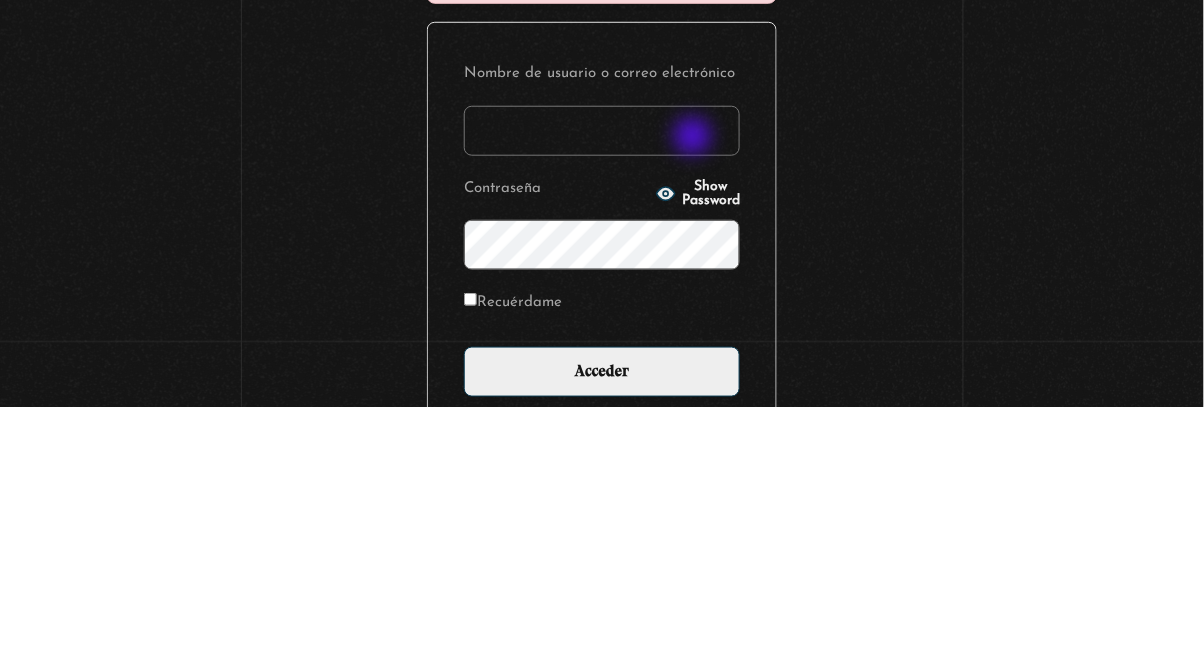 type 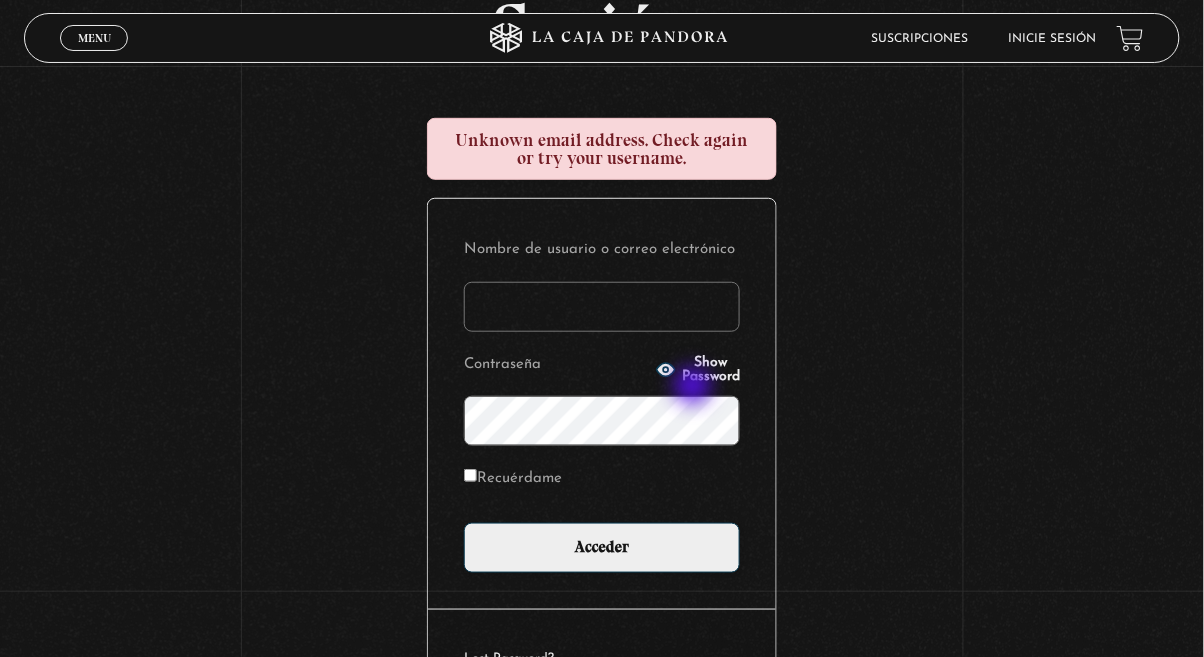 scroll, scrollTop: 243, scrollLeft: 0, axis: vertical 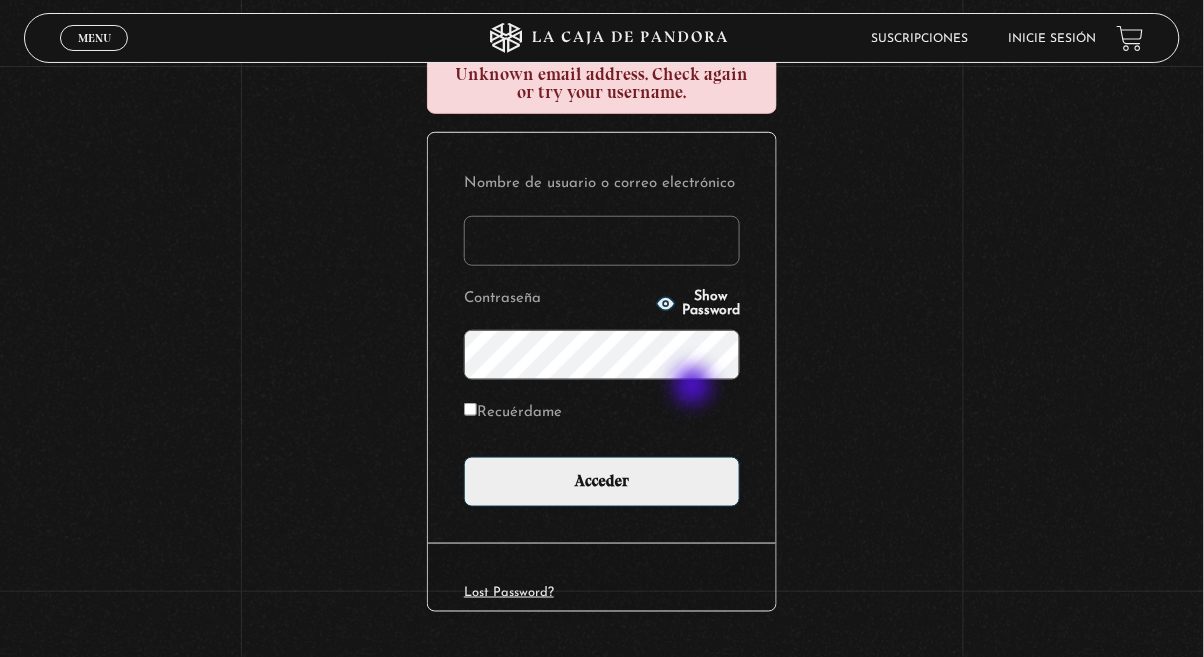 click on "Lost Password?" at bounding box center [509, 592] 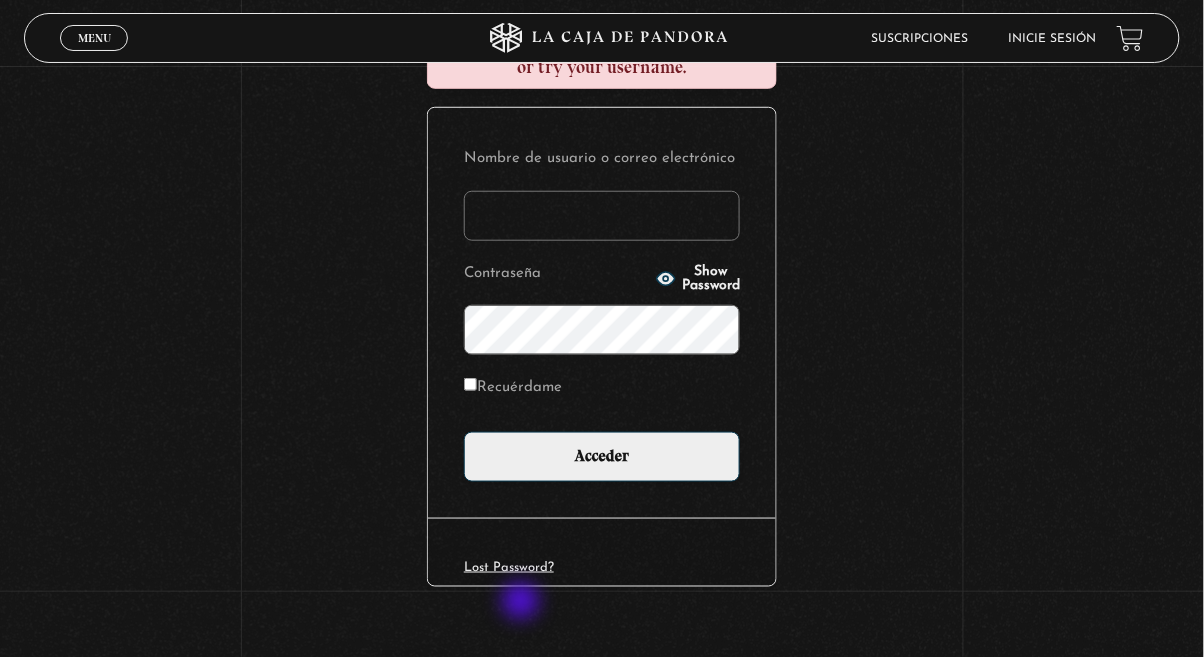 scroll, scrollTop: 303, scrollLeft: 0, axis: vertical 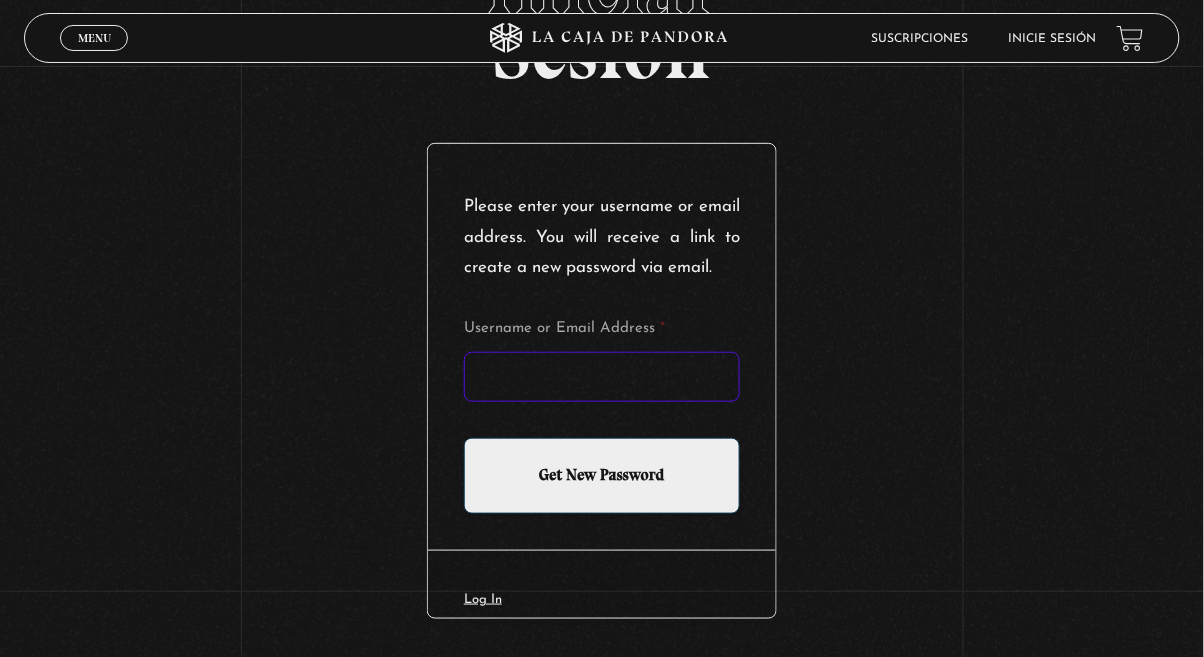click on "Username or Email Address    *" at bounding box center (602, 377) 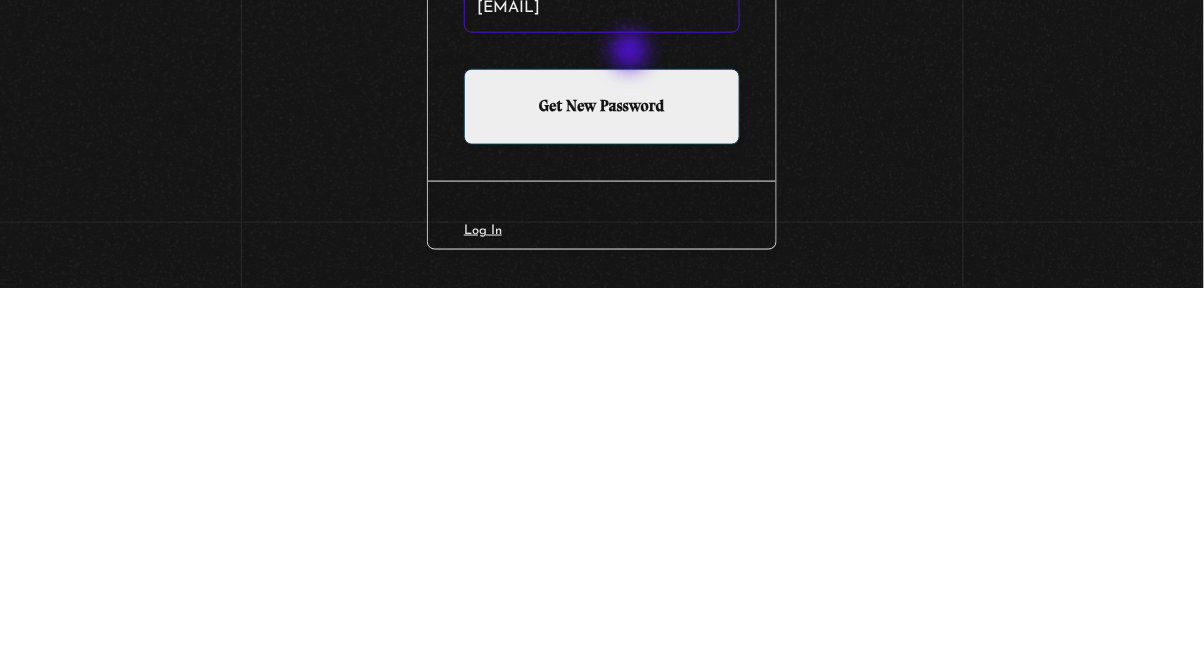 scroll, scrollTop: 158, scrollLeft: 0, axis: vertical 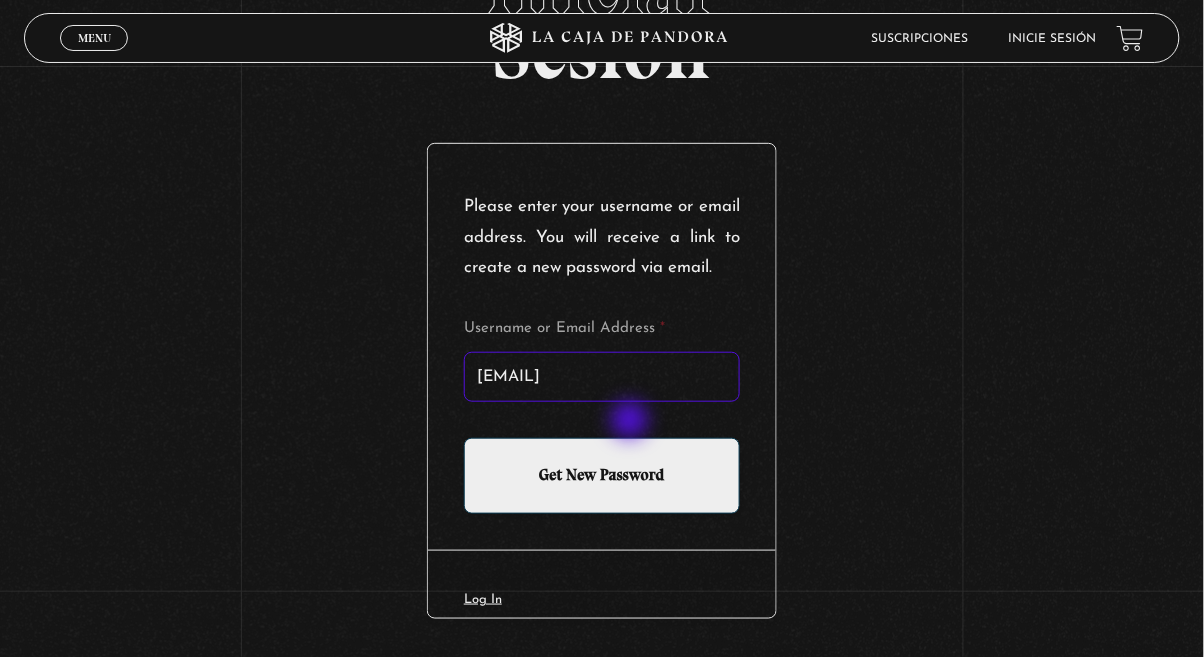type on "Sharlynrojas@hotmail.com" 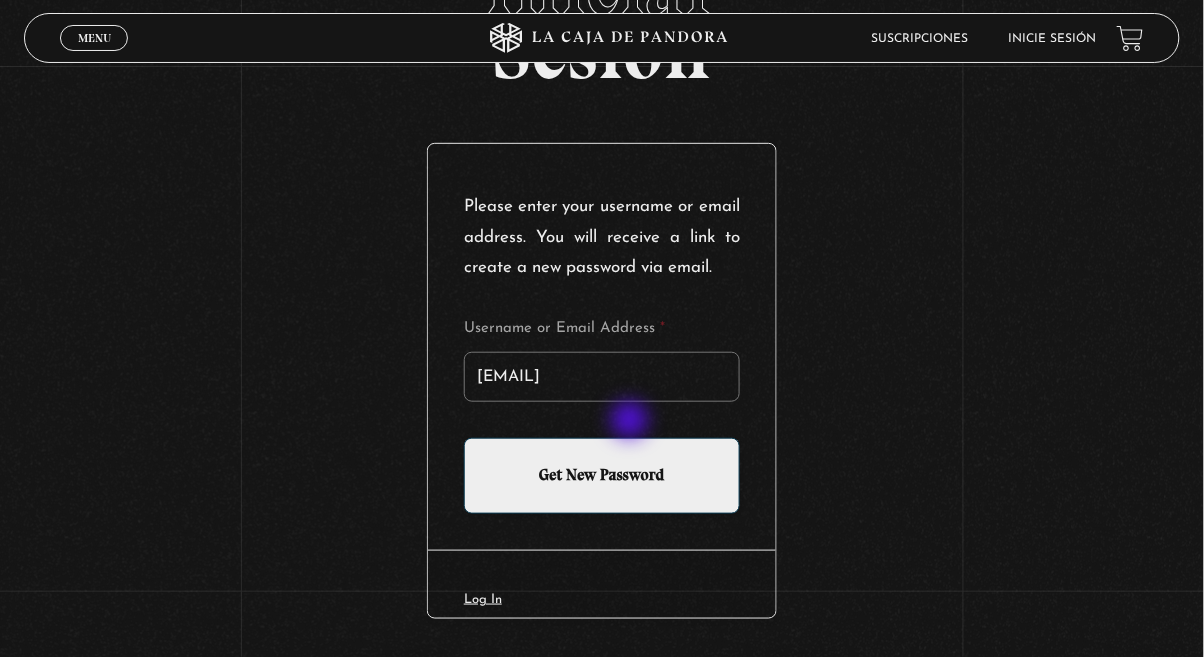 click on "Get New Password" at bounding box center [602, 476] 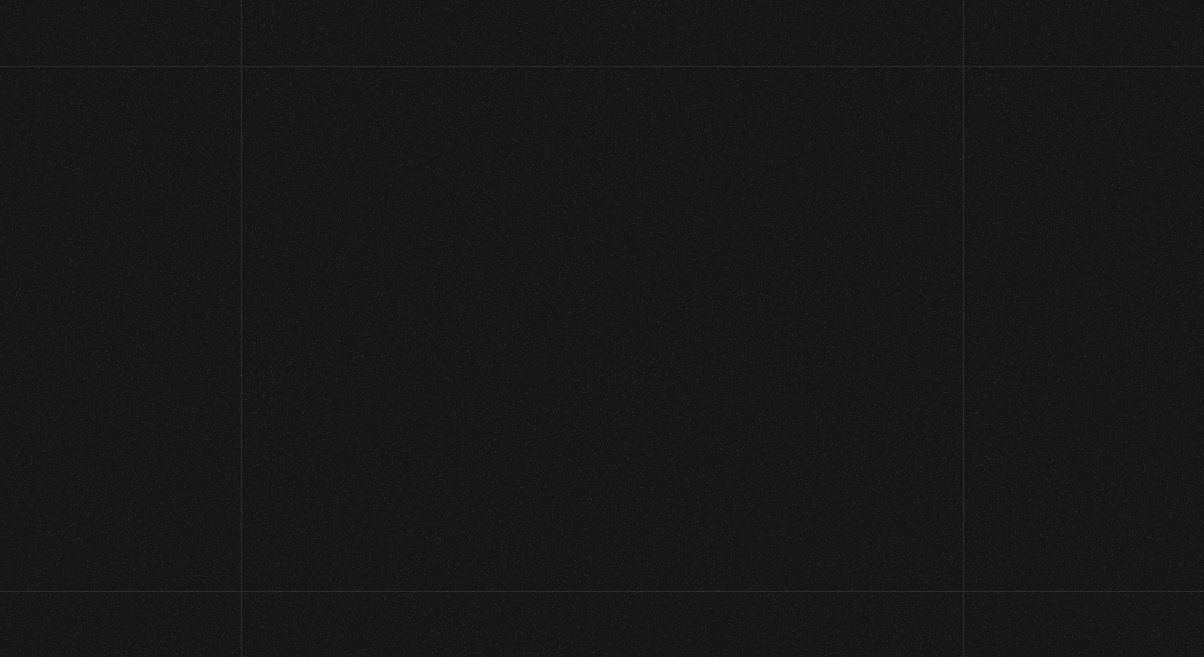scroll, scrollTop: 0, scrollLeft: 0, axis: both 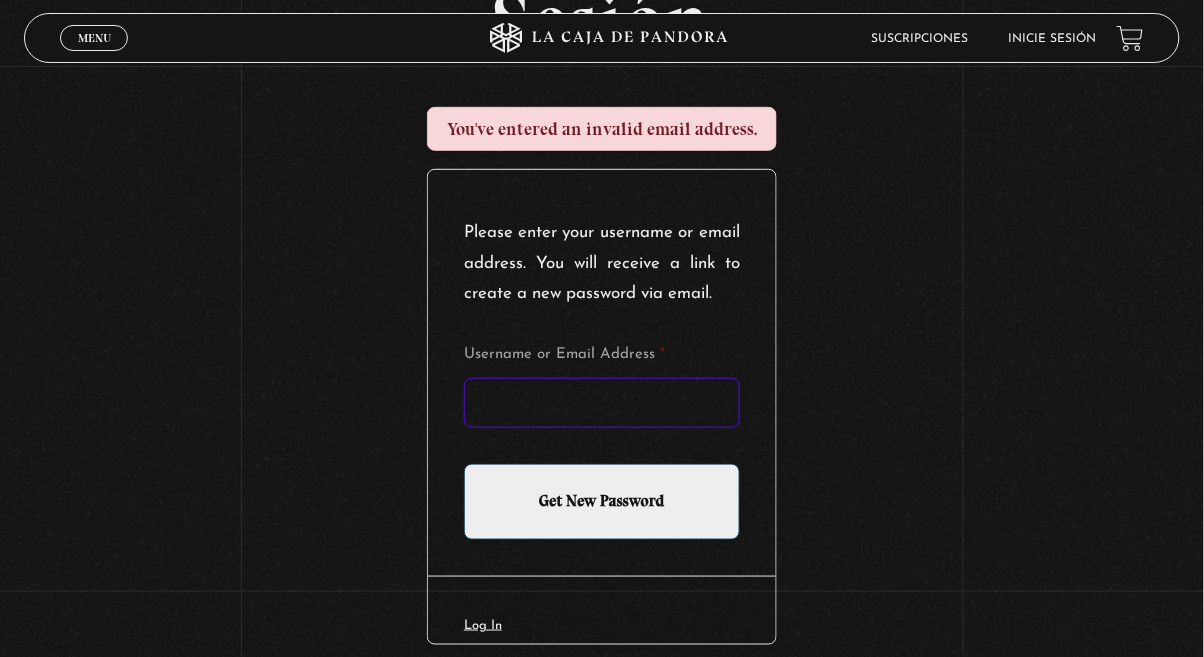 click on "Username or Email Address    *" at bounding box center (602, 403) 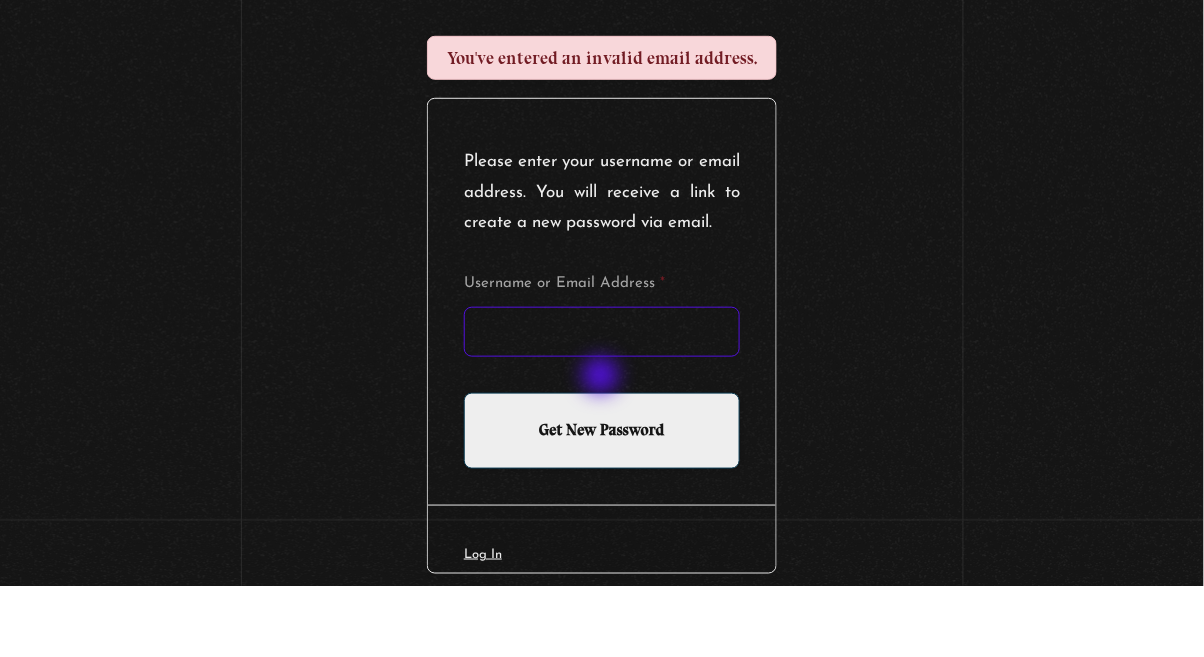 scroll, scrollTop: 188, scrollLeft: 0, axis: vertical 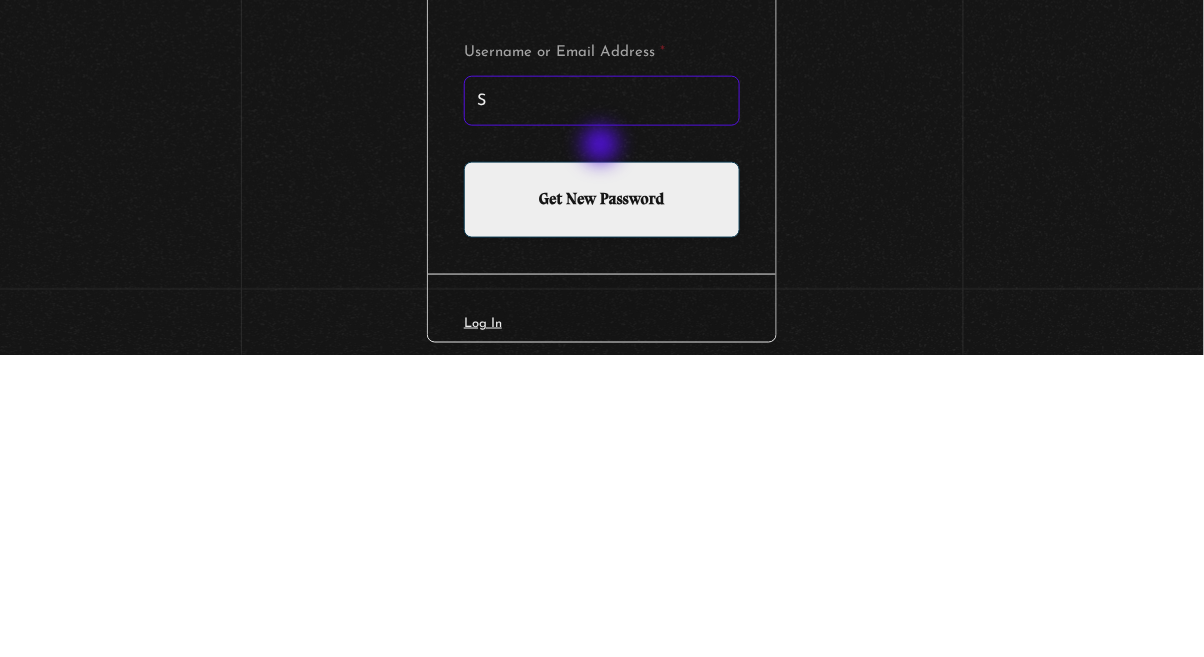type on "[USERNAME]@example.com" 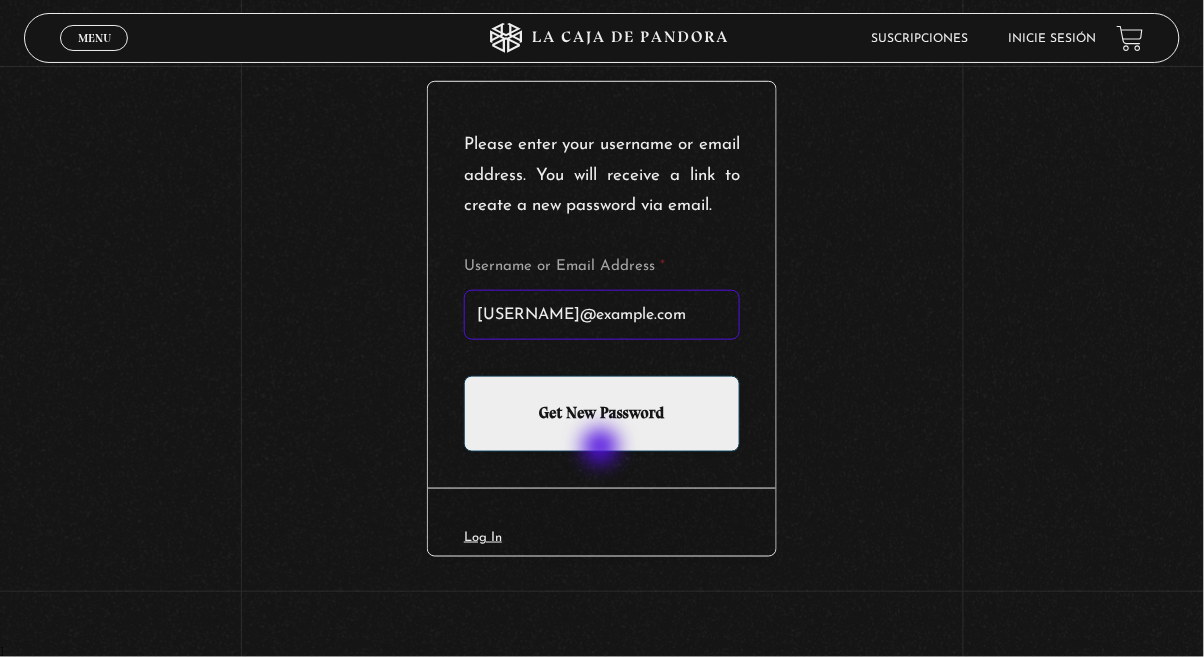 scroll, scrollTop: 287, scrollLeft: 0, axis: vertical 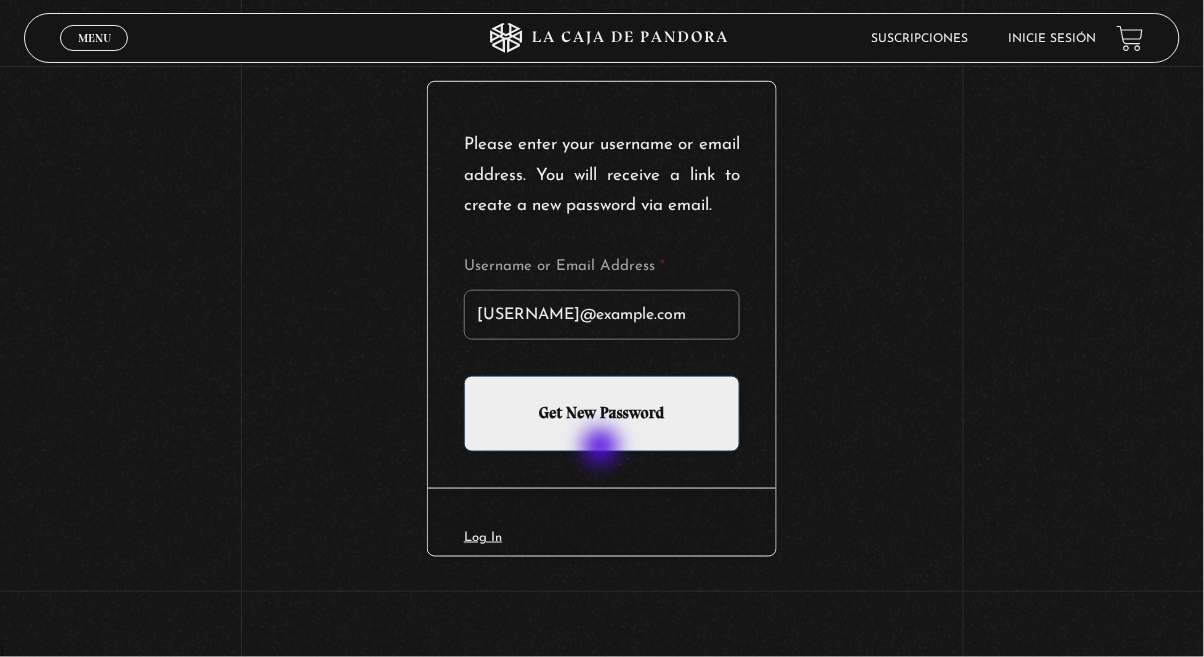 click on "Get New Password" at bounding box center (602, 414) 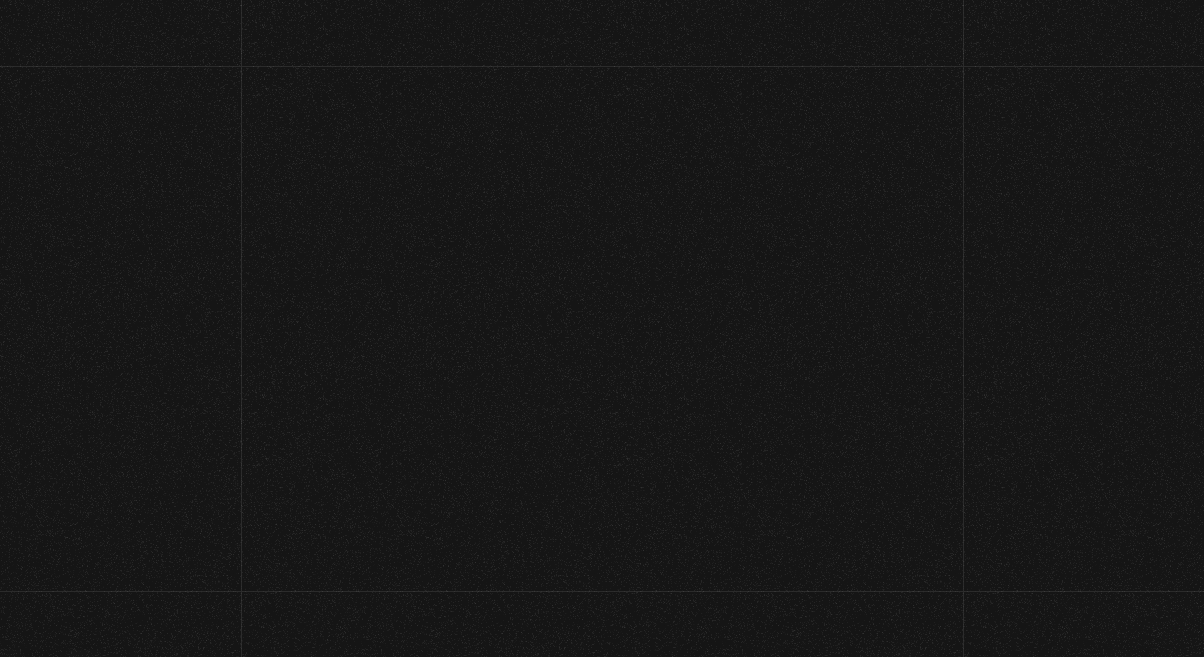 scroll, scrollTop: 0, scrollLeft: 0, axis: both 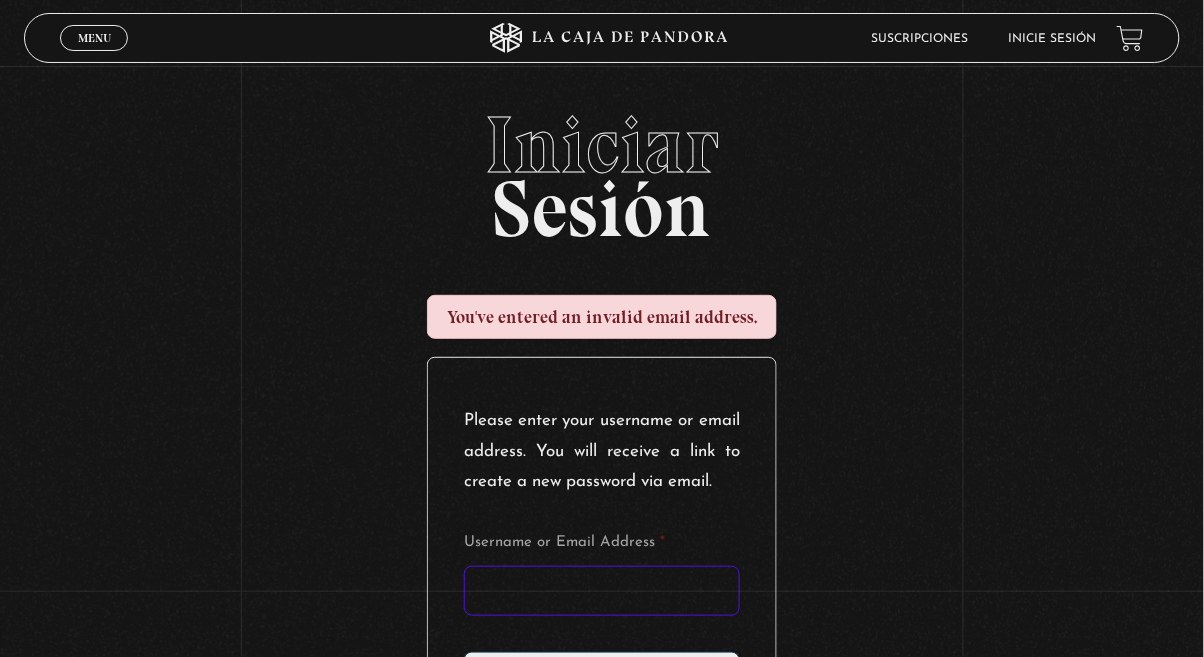 click on "Username or Email Address    *" at bounding box center [602, 591] 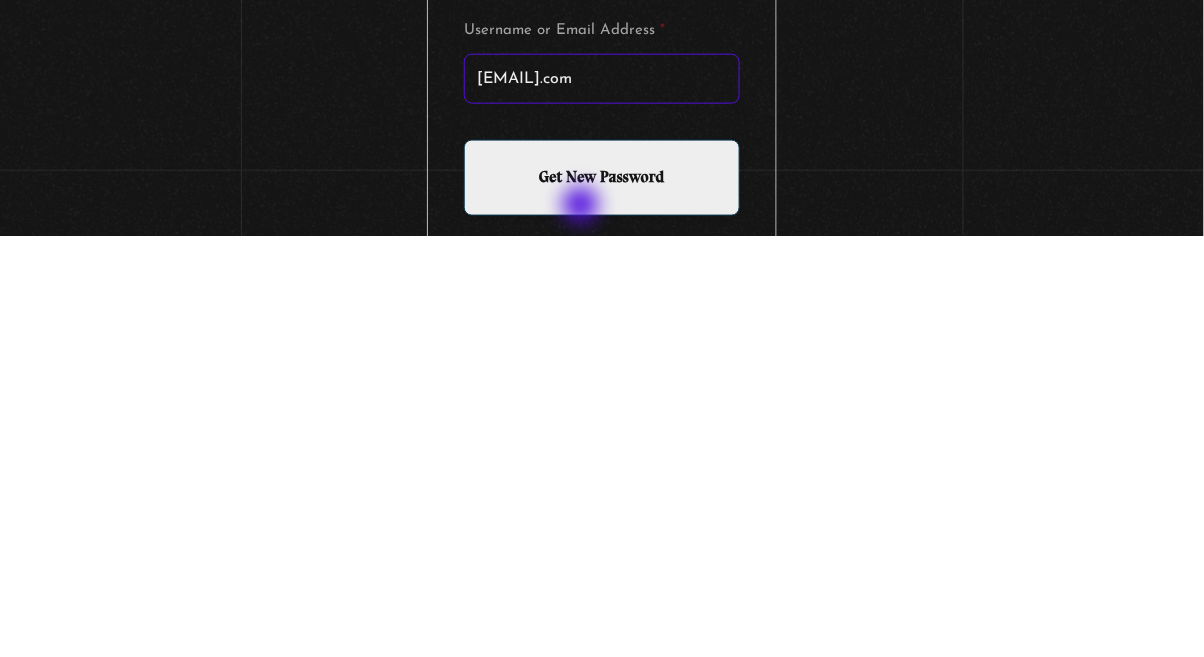 scroll, scrollTop: 91, scrollLeft: 0, axis: vertical 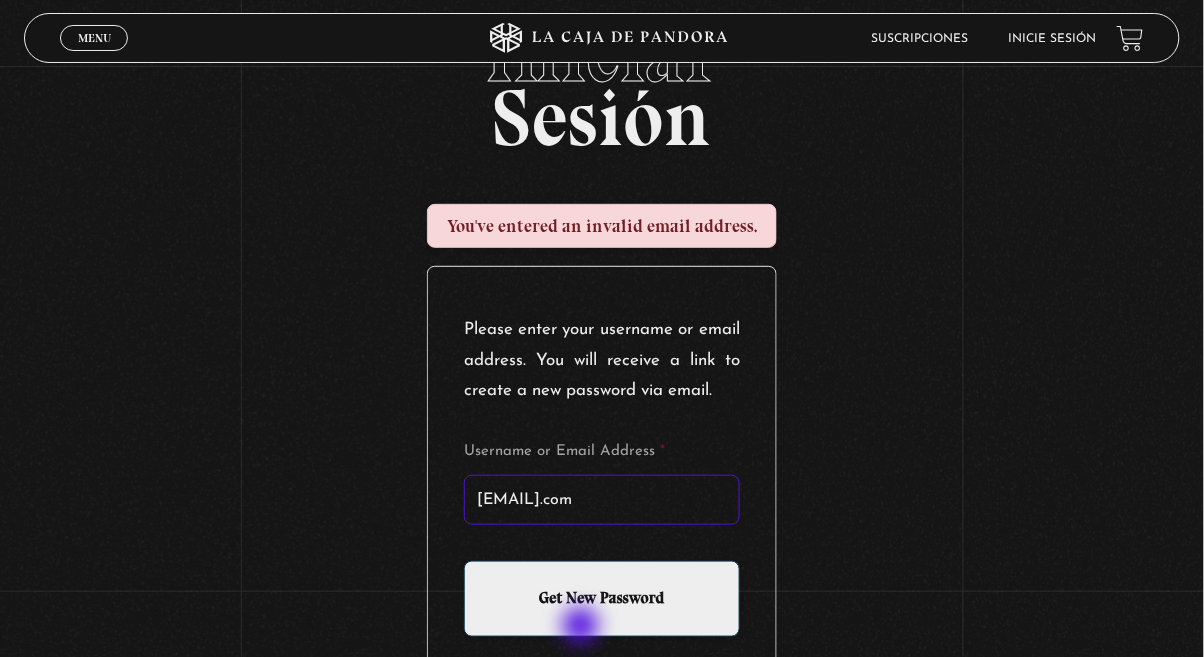 click on "[EMAIL].com" at bounding box center [602, 500] 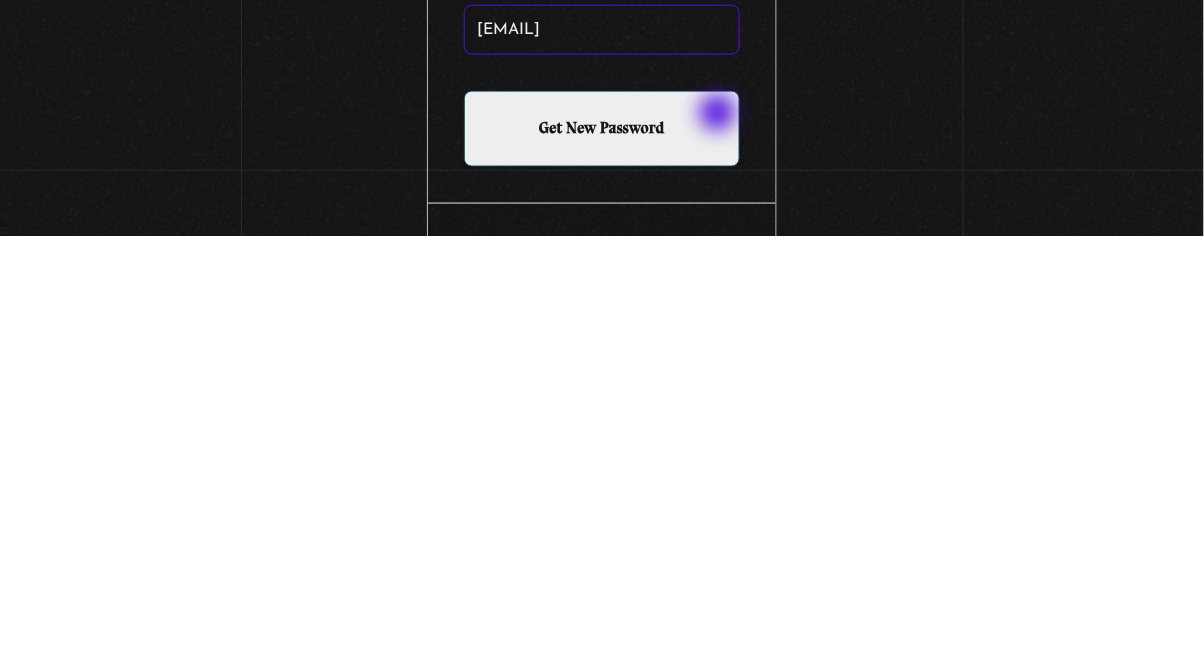 scroll, scrollTop: 146, scrollLeft: 0, axis: vertical 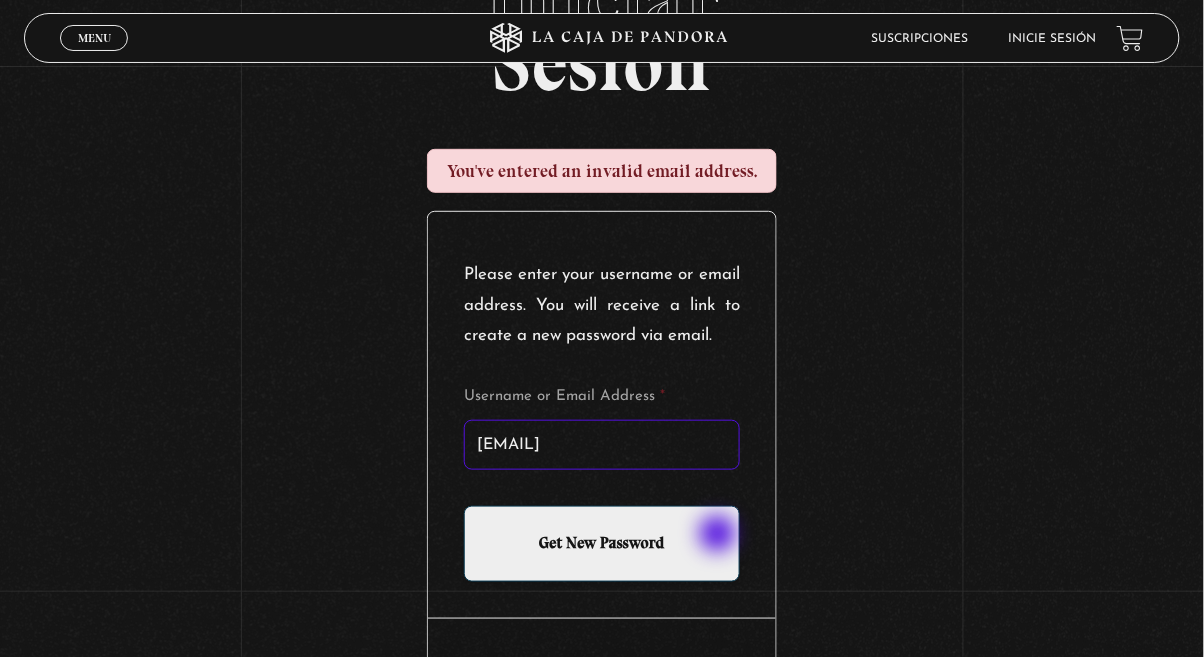 type on "[EMAIL]" 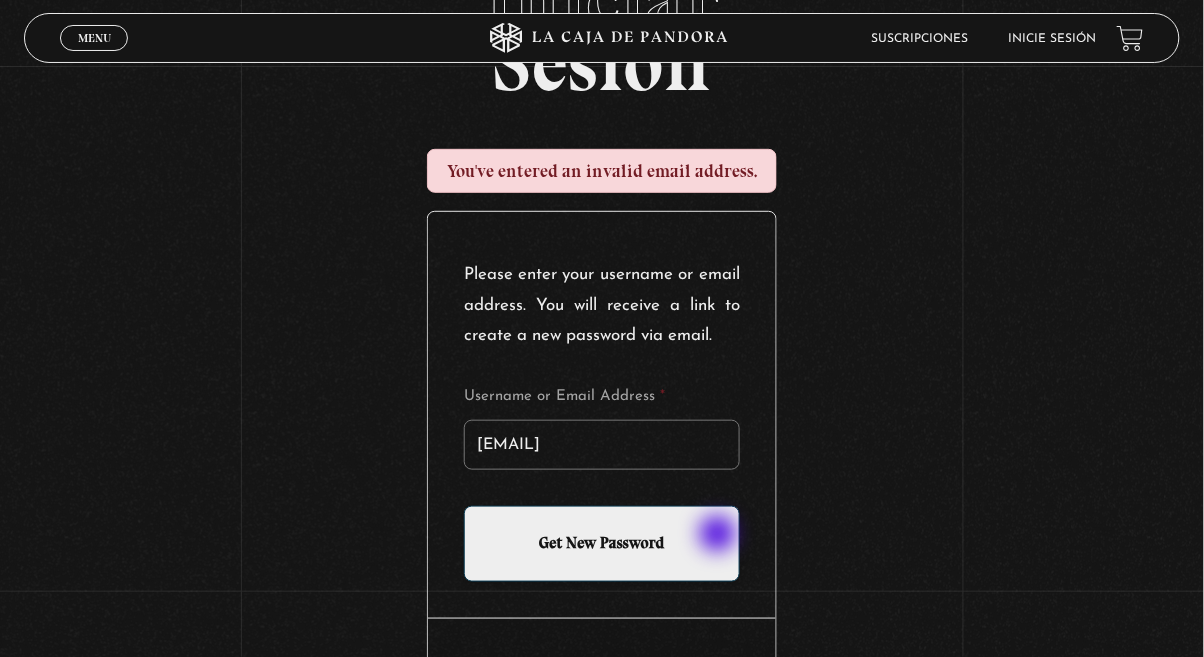 click on "Get New Password" at bounding box center (602, 544) 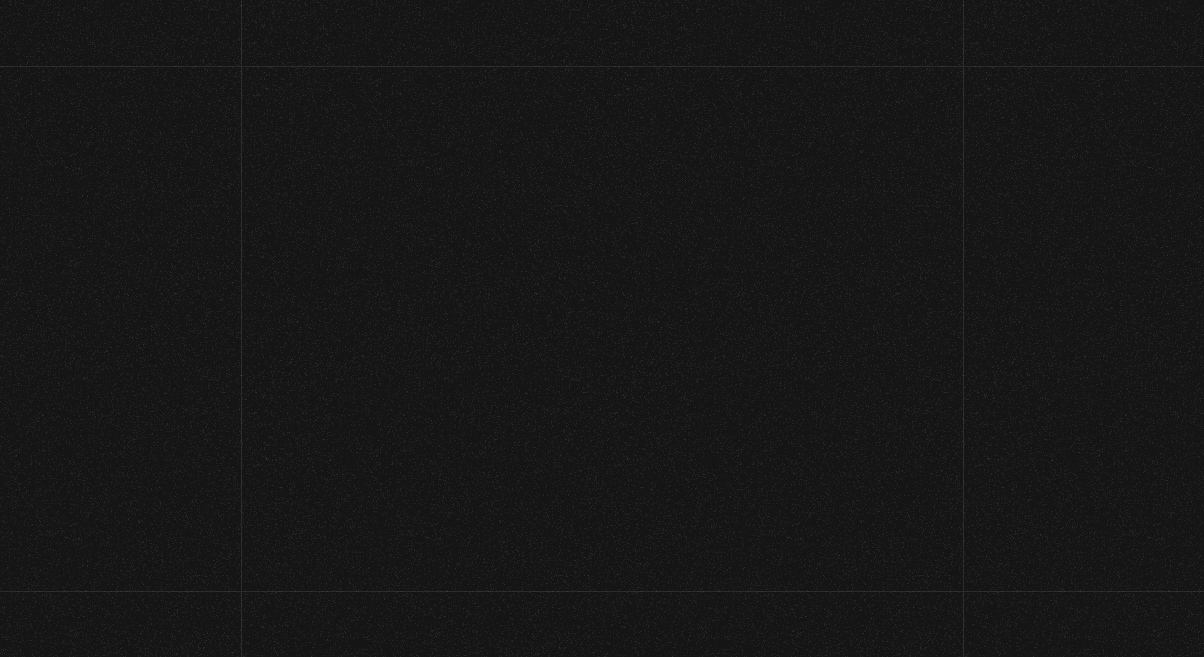 scroll, scrollTop: 0, scrollLeft: 0, axis: both 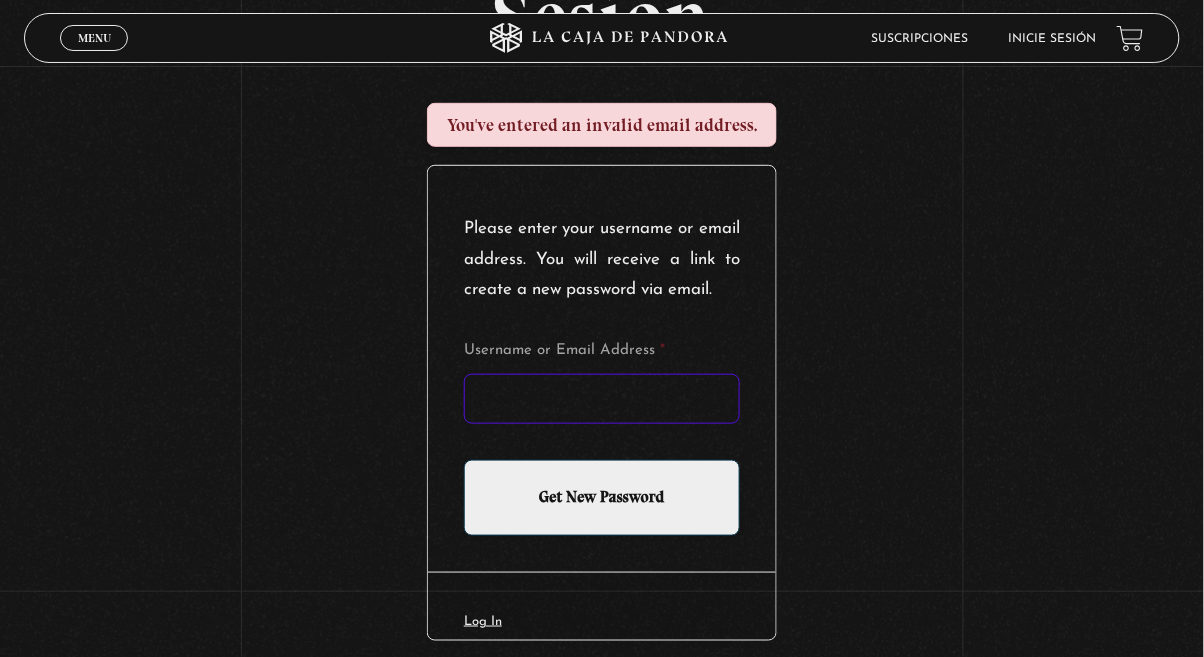 click on "Username or Email Address    *" at bounding box center [602, 399] 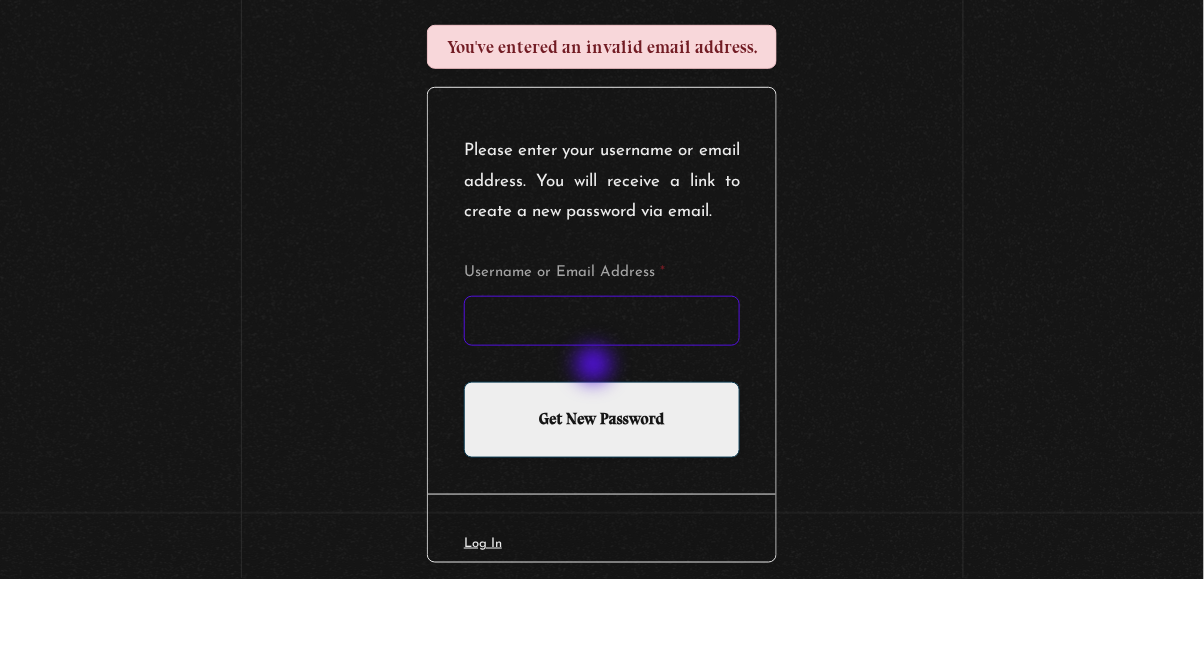 scroll, scrollTop: 192, scrollLeft: 0, axis: vertical 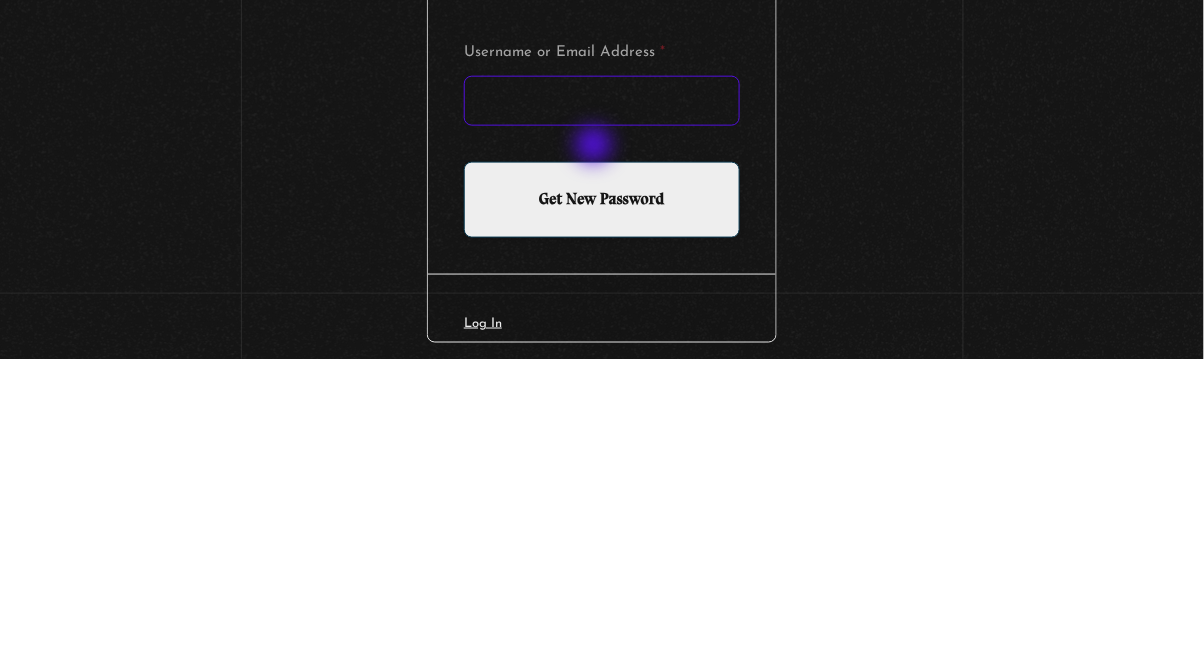 type on "Sharlynrojas@hotmail.com" 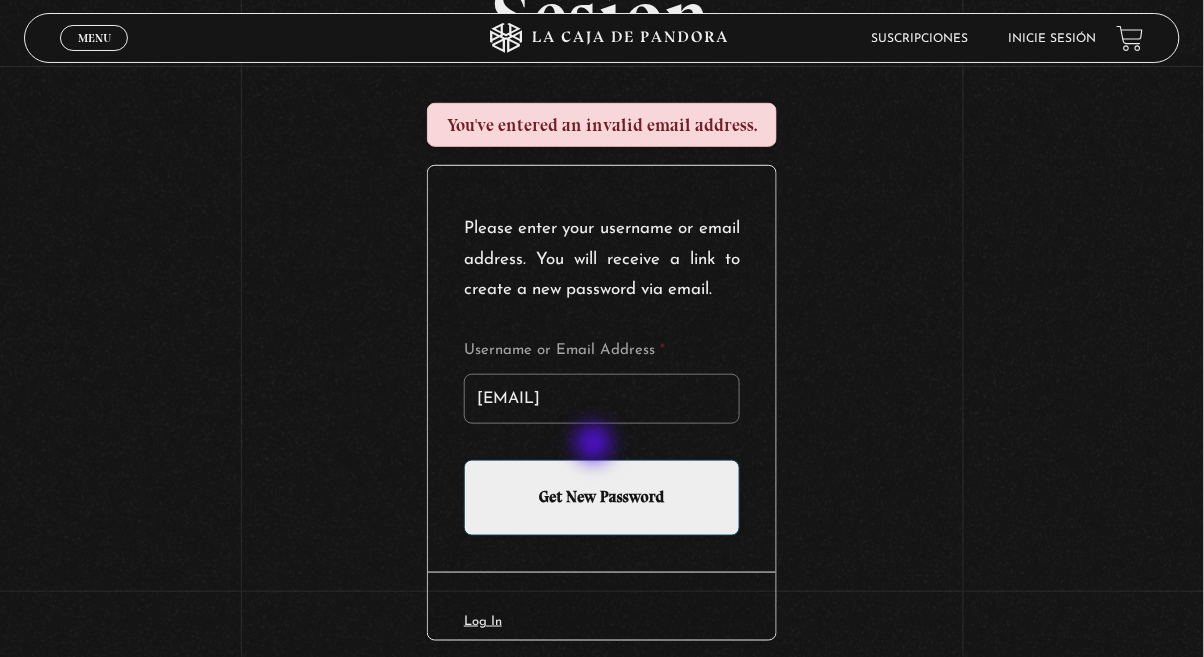 click on "Get New Password" at bounding box center [602, 498] 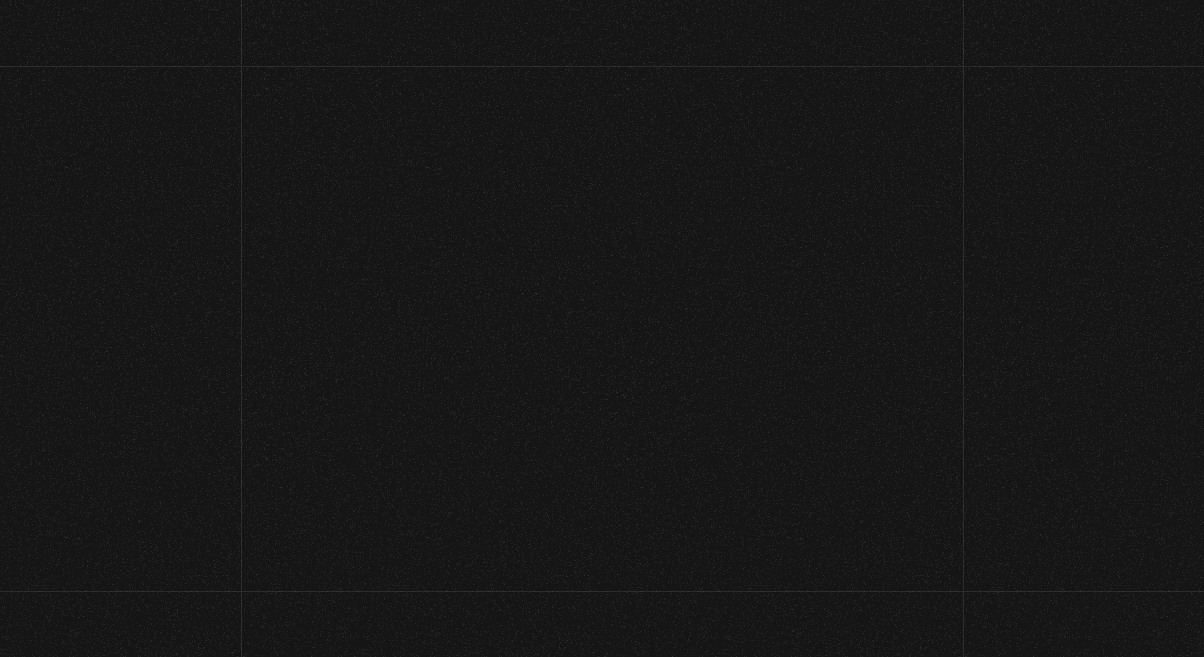 scroll, scrollTop: 0, scrollLeft: 0, axis: both 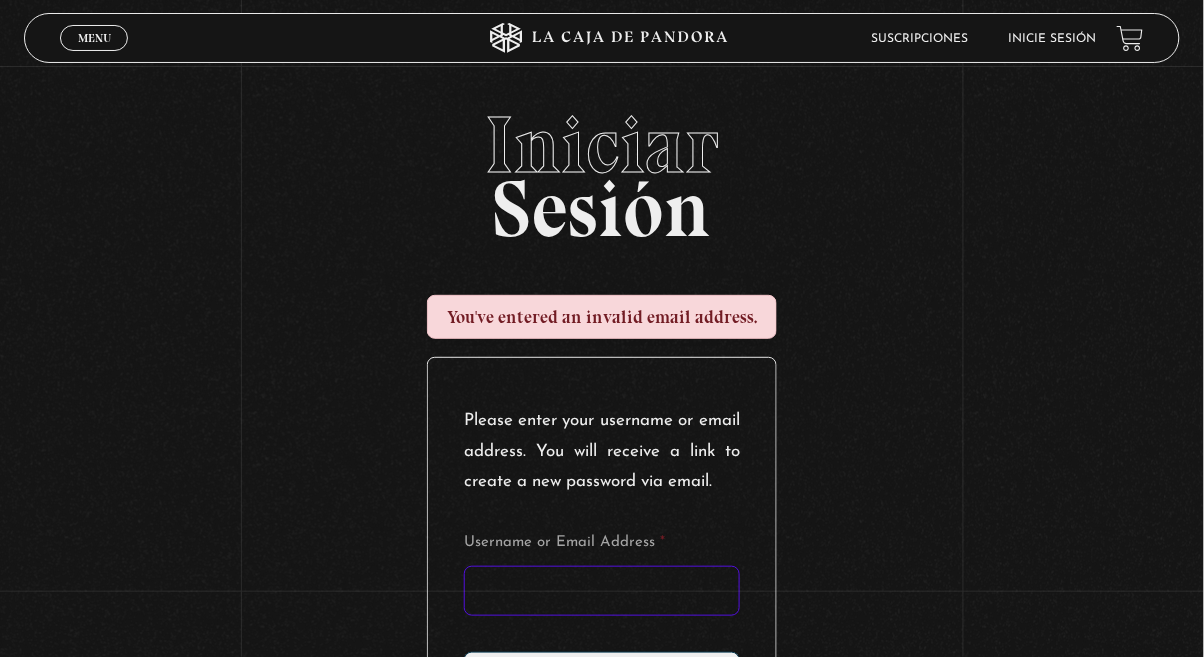 click on "Username or Email Address    *" at bounding box center [602, 591] 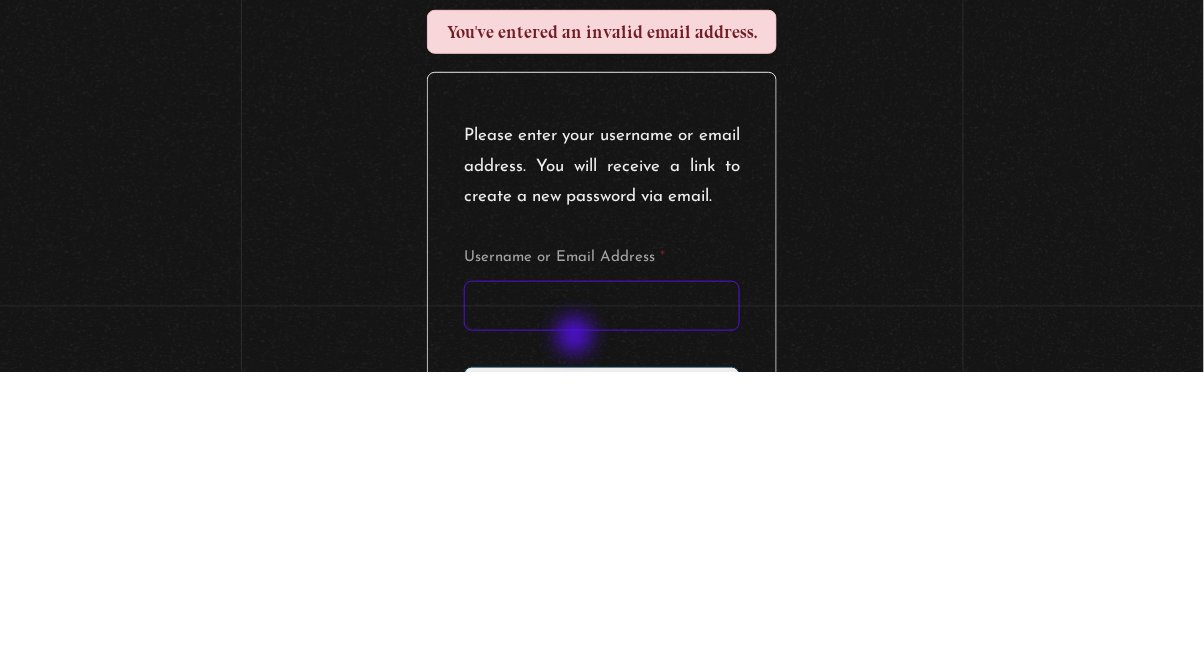 scroll, scrollTop: 91, scrollLeft: 0, axis: vertical 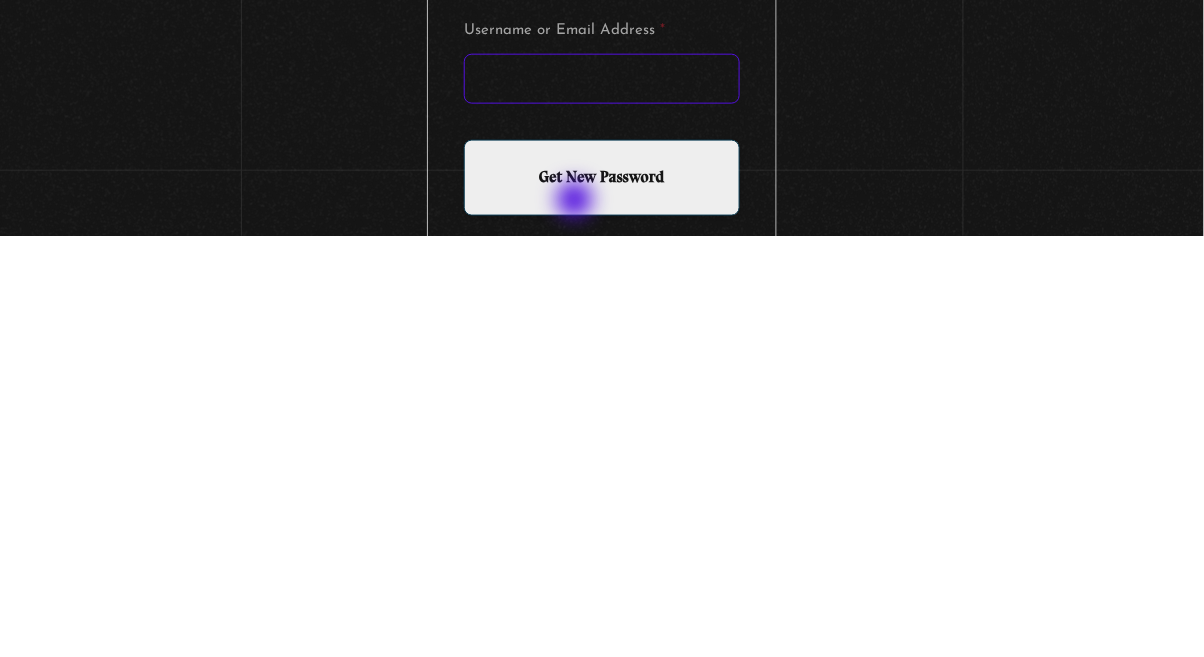 type on "[USERNAME]@example.com" 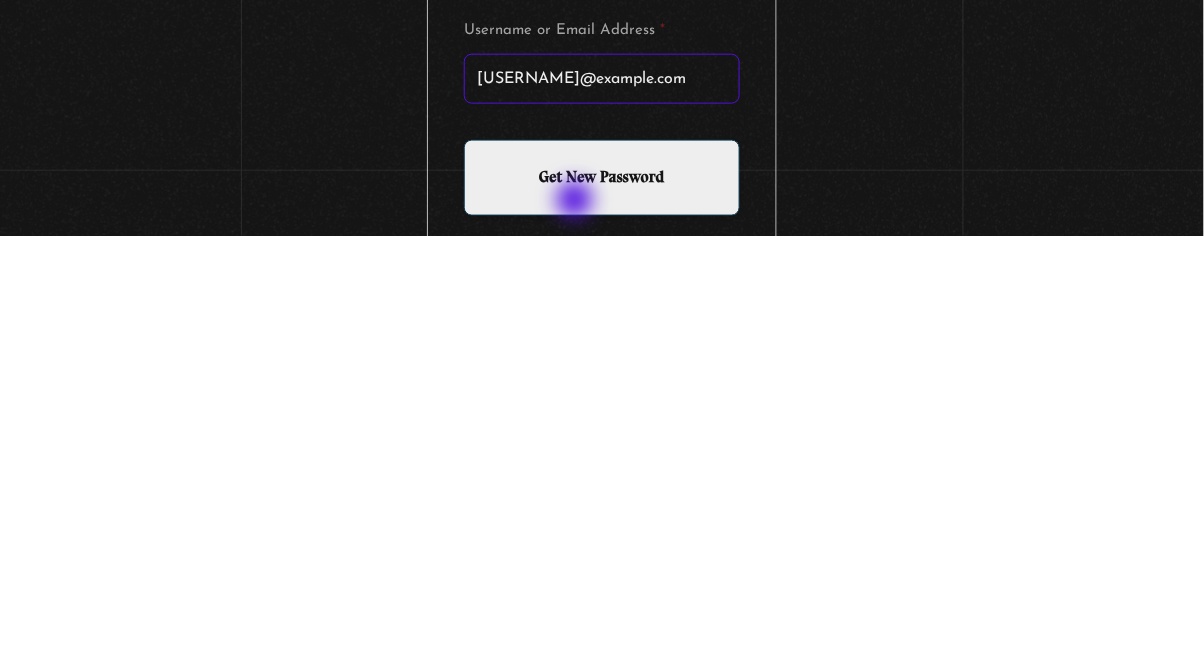 scroll, scrollTop: 91, scrollLeft: 0, axis: vertical 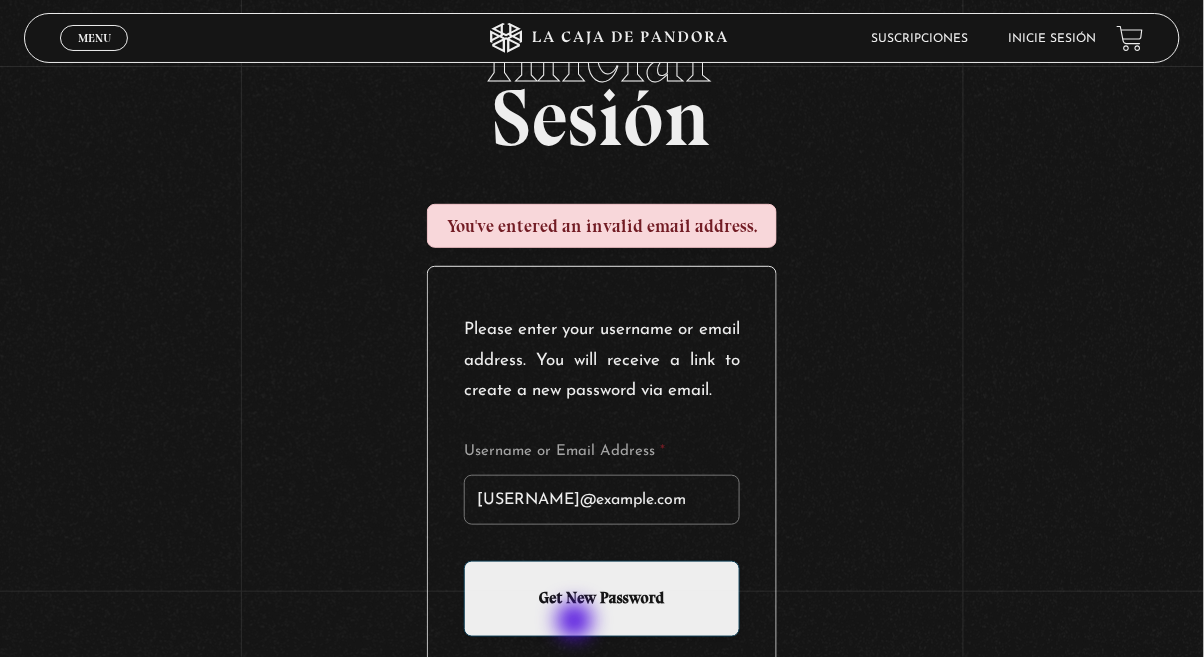 click on "Get New Password" at bounding box center [602, 599] 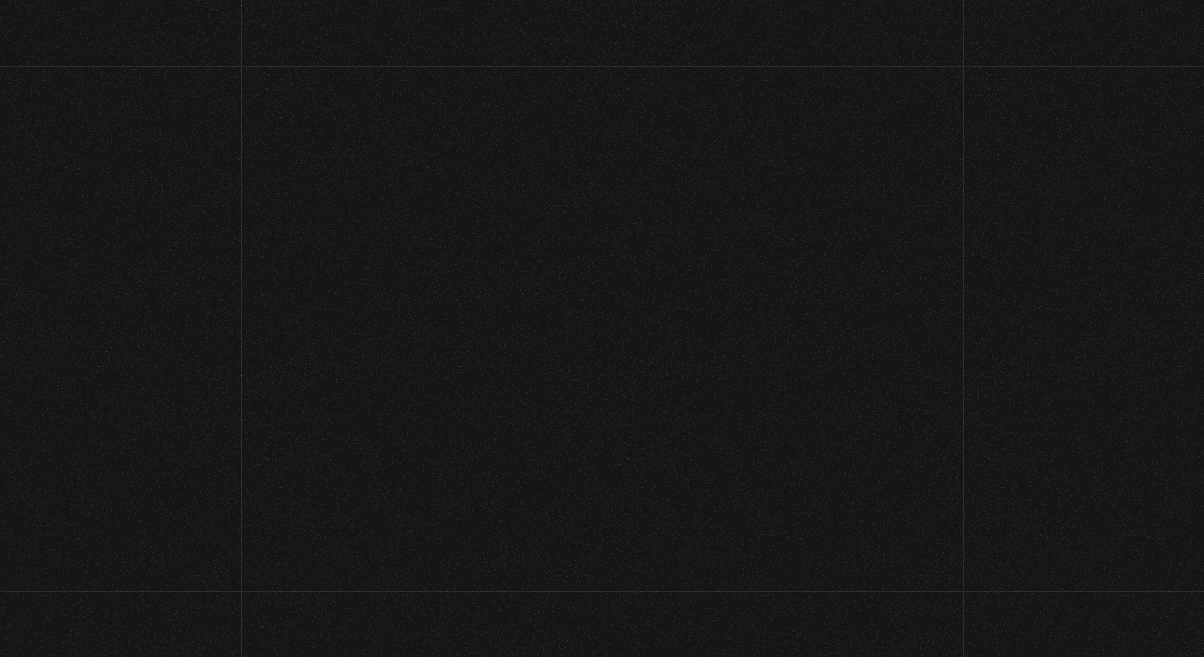 scroll, scrollTop: 0, scrollLeft: 0, axis: both 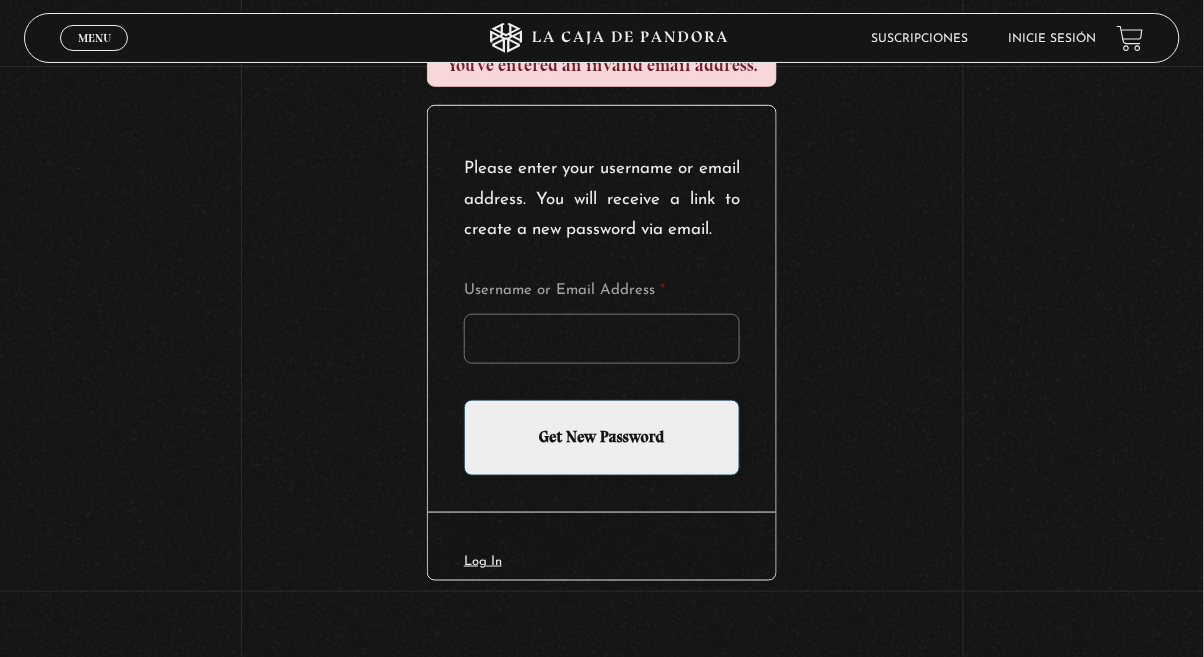 click on "Menu" at bounding box center [94, 38] 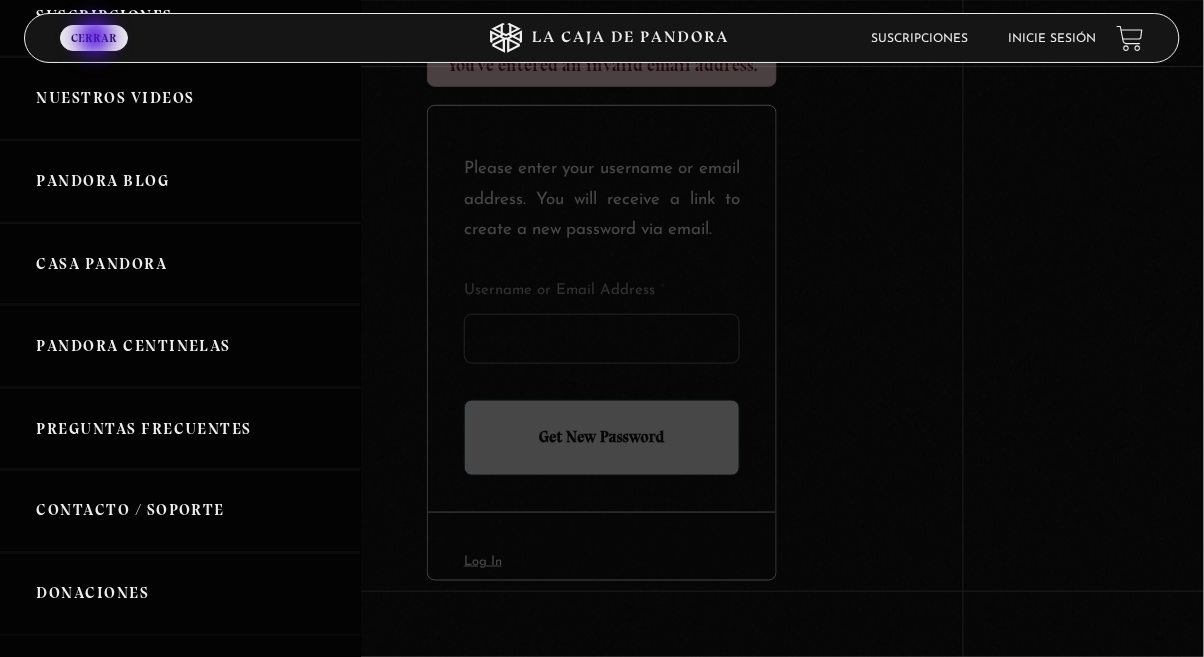 scroll, scrollTop: 343, scrollLeft: 0, axis: vertical 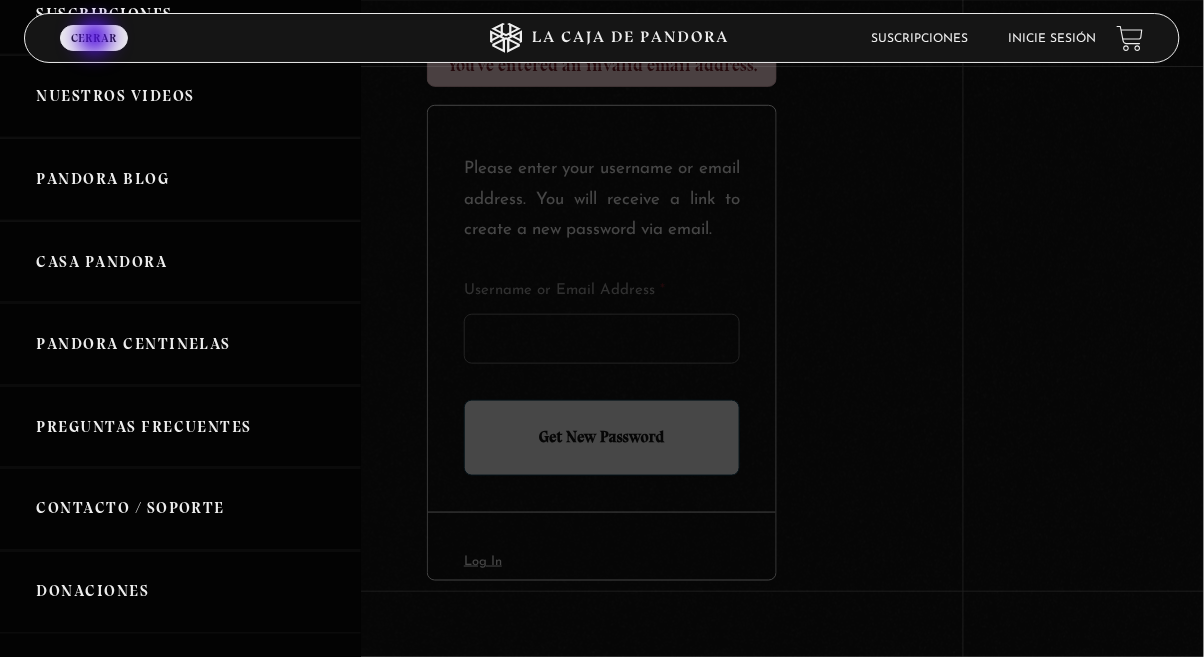 click on "Contacto / Soporte" at bounding box center [180, 509] 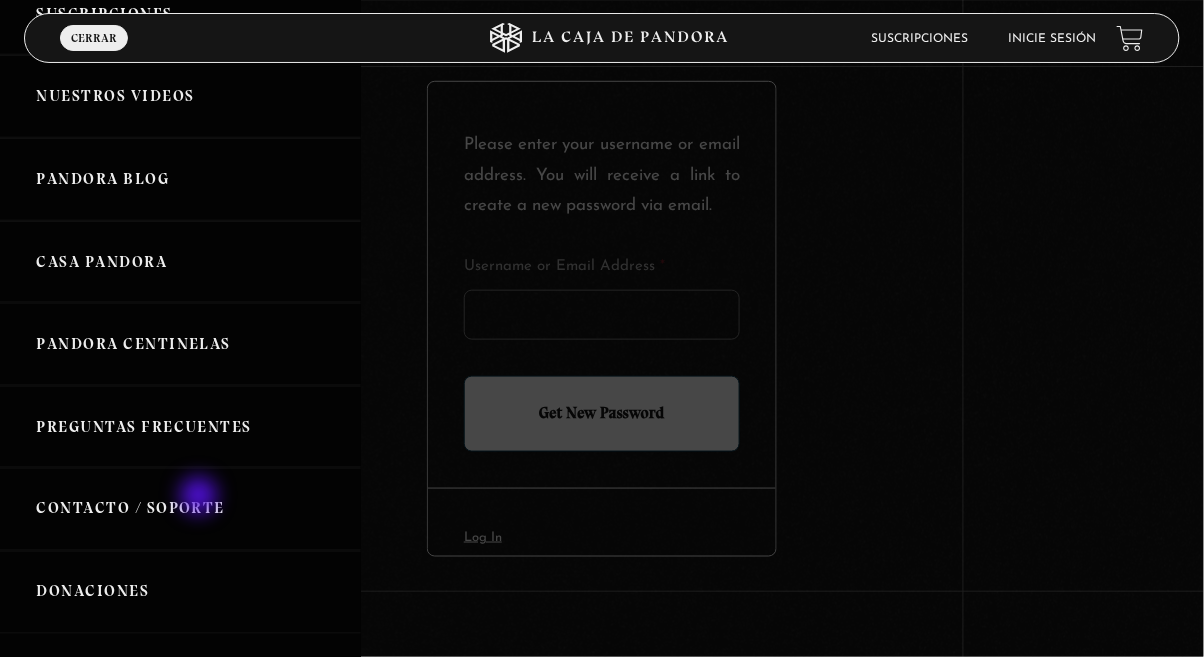scroll, scrollTop: 312, scrollLeft: 0, axis: vertical 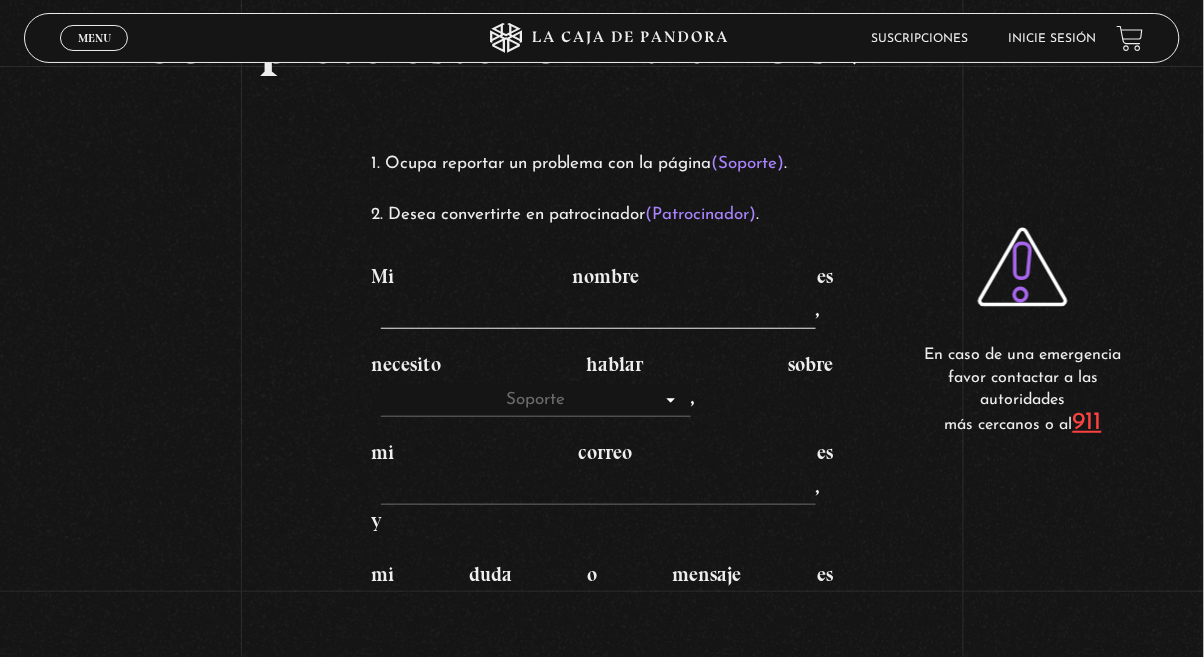 click on "Mi nombre es  ," at bounding box center [598, 313] 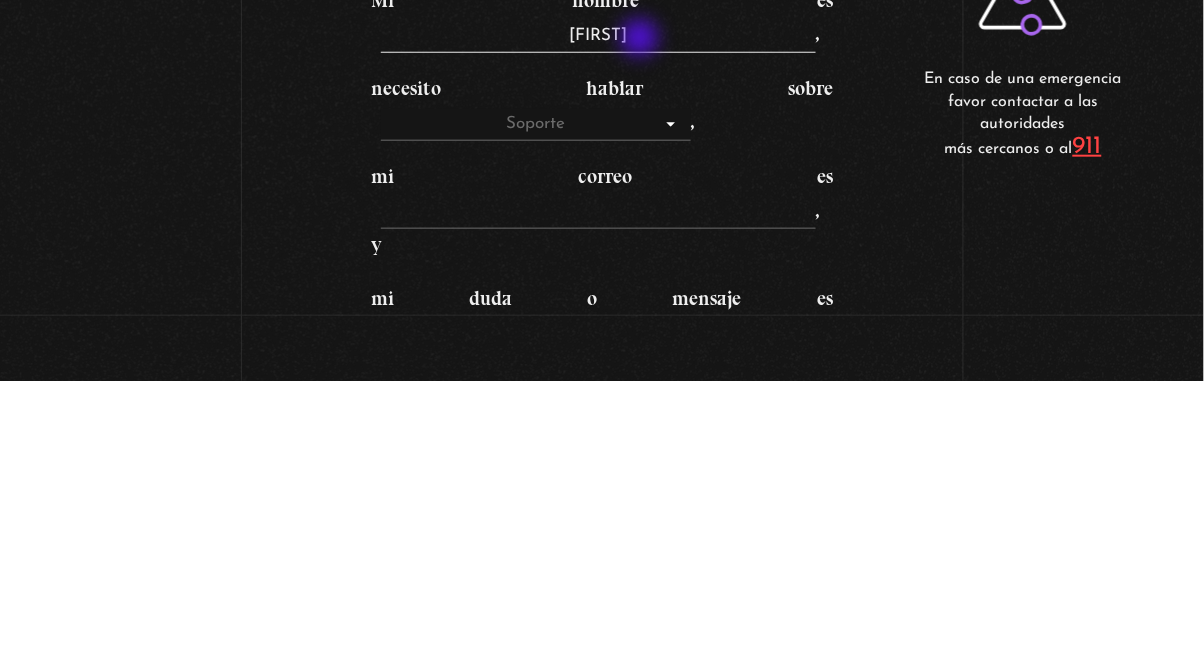 scroll, scrollTop: 127, scrollLeft: 0, axis: vertical 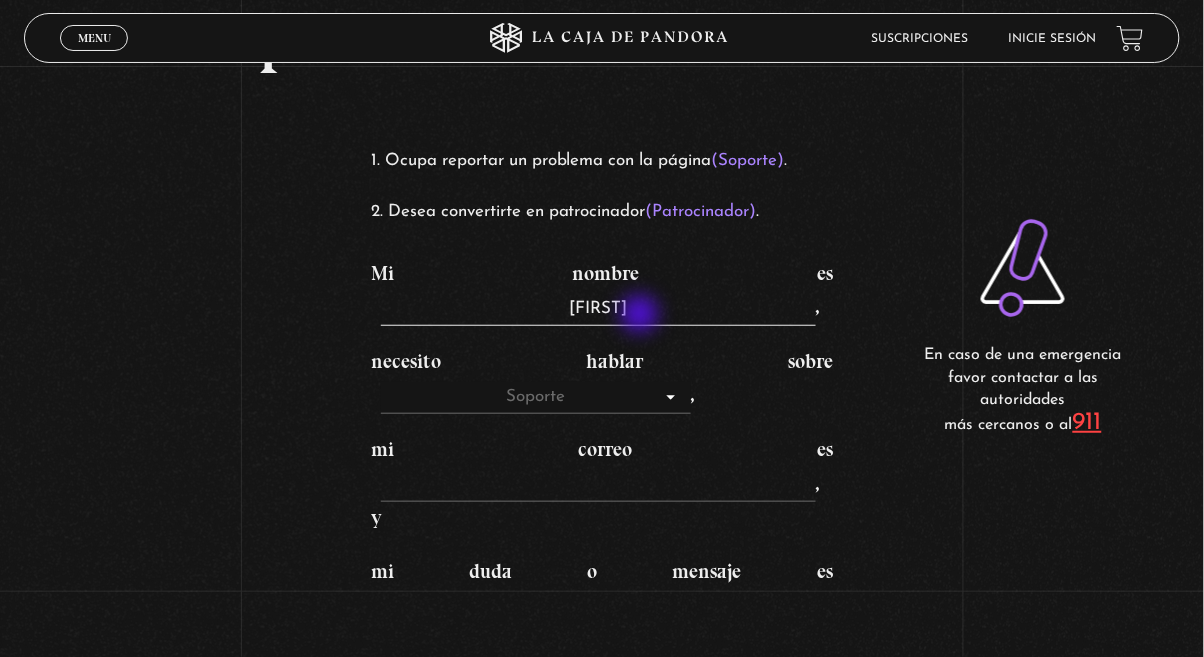 type on "[FIRST]" 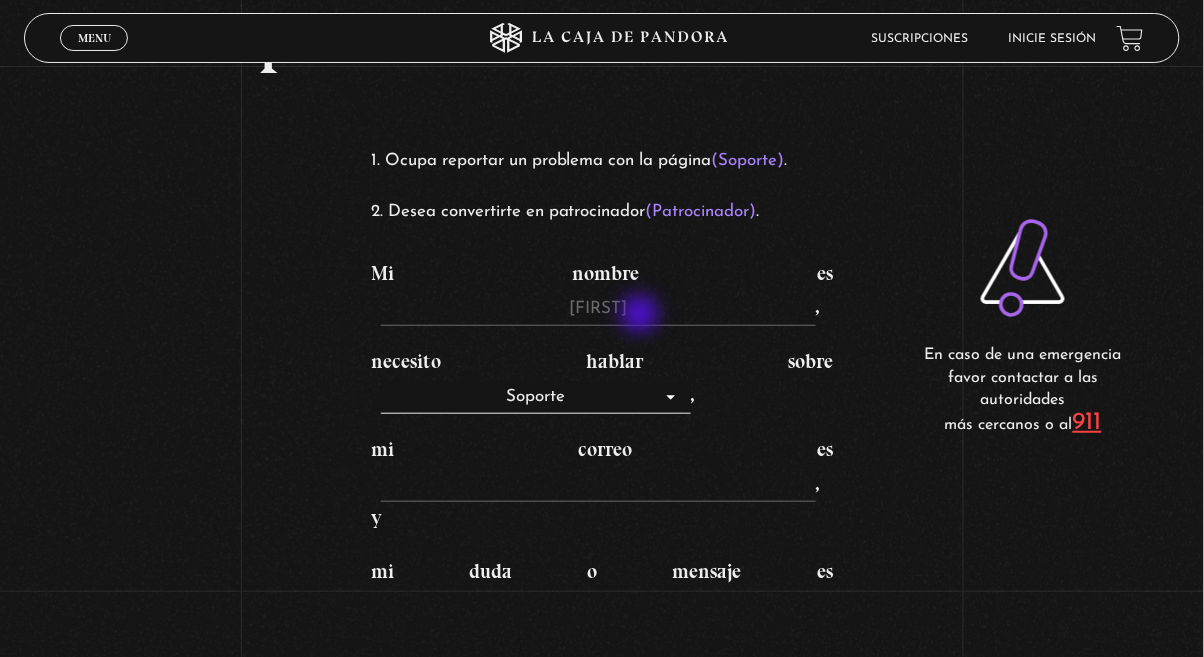 click on "Soporte Patrocinadores" at bounding box center [536, 398] 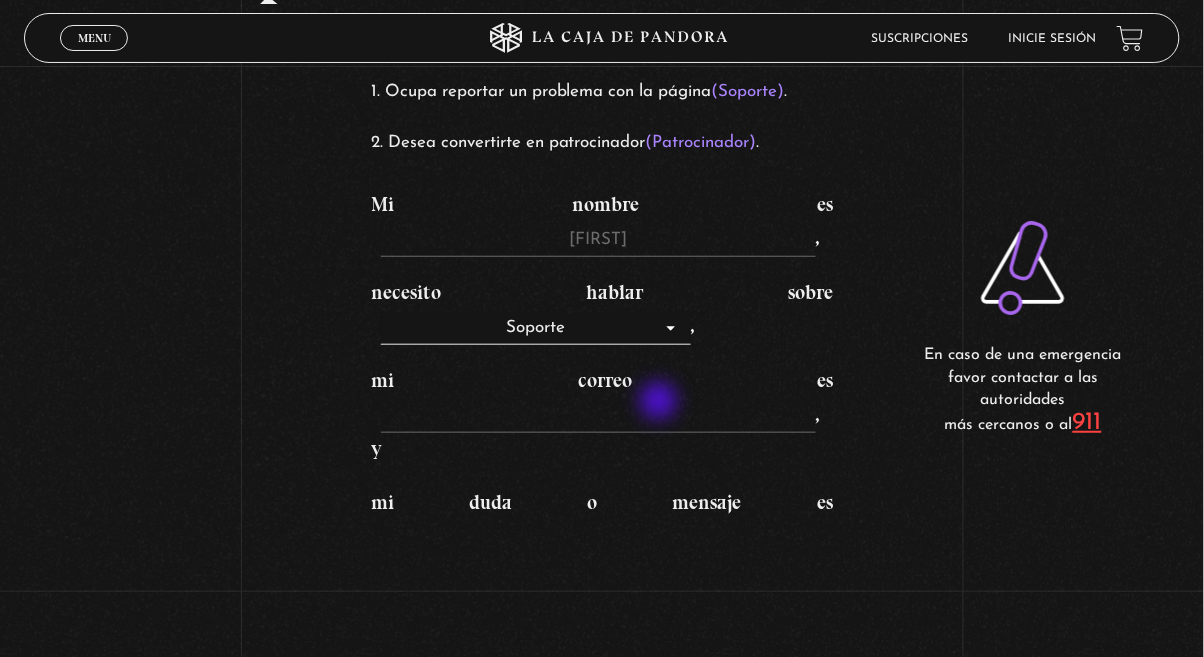 scroll, scrollTop: 202, scrollLeft: 0, axis: vertical 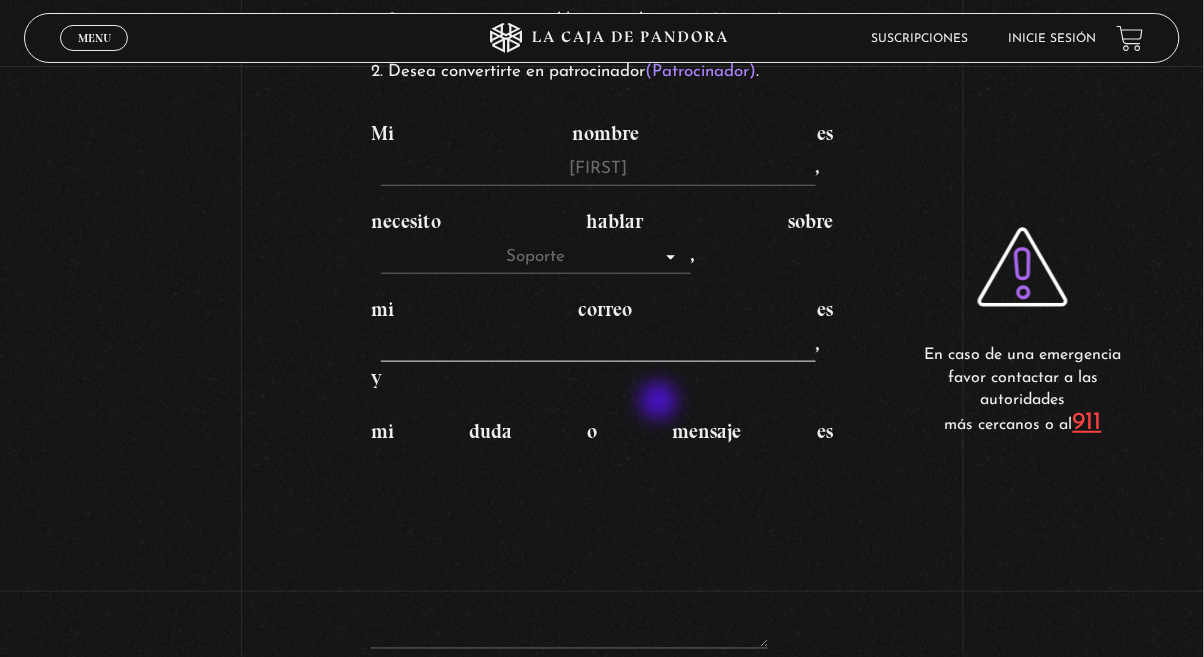 click on "mi correo es  , y" at bounding box center [598, 347] 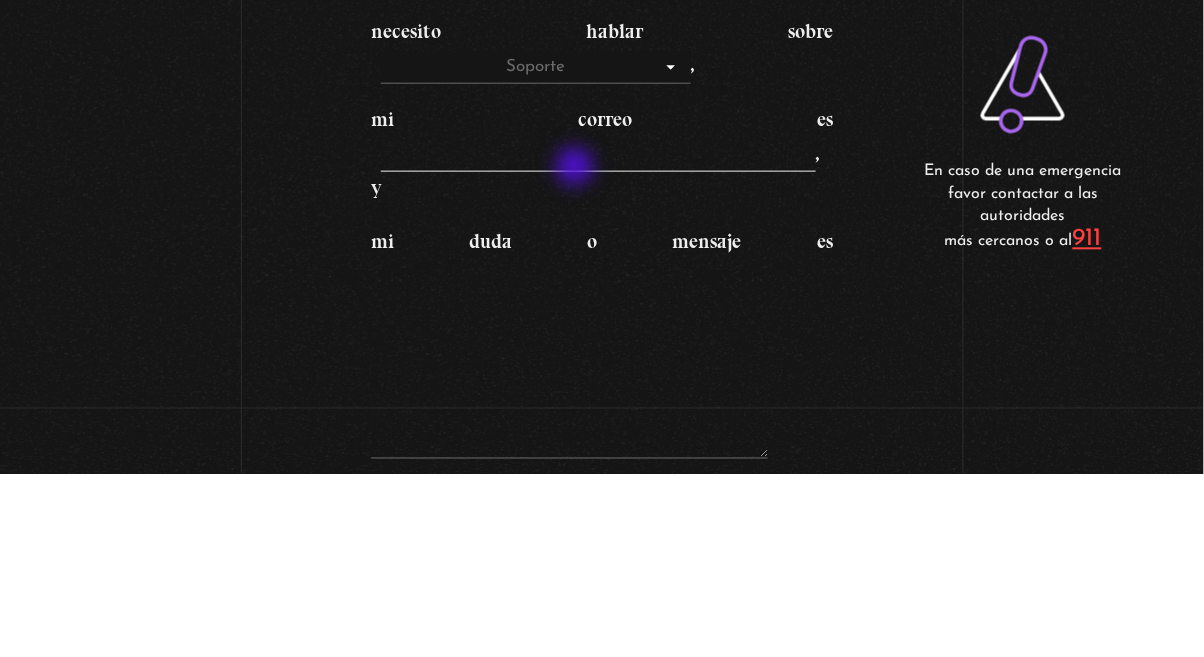 scroll, scrollTop: 274, scrollLeft: 0, axis: vertical 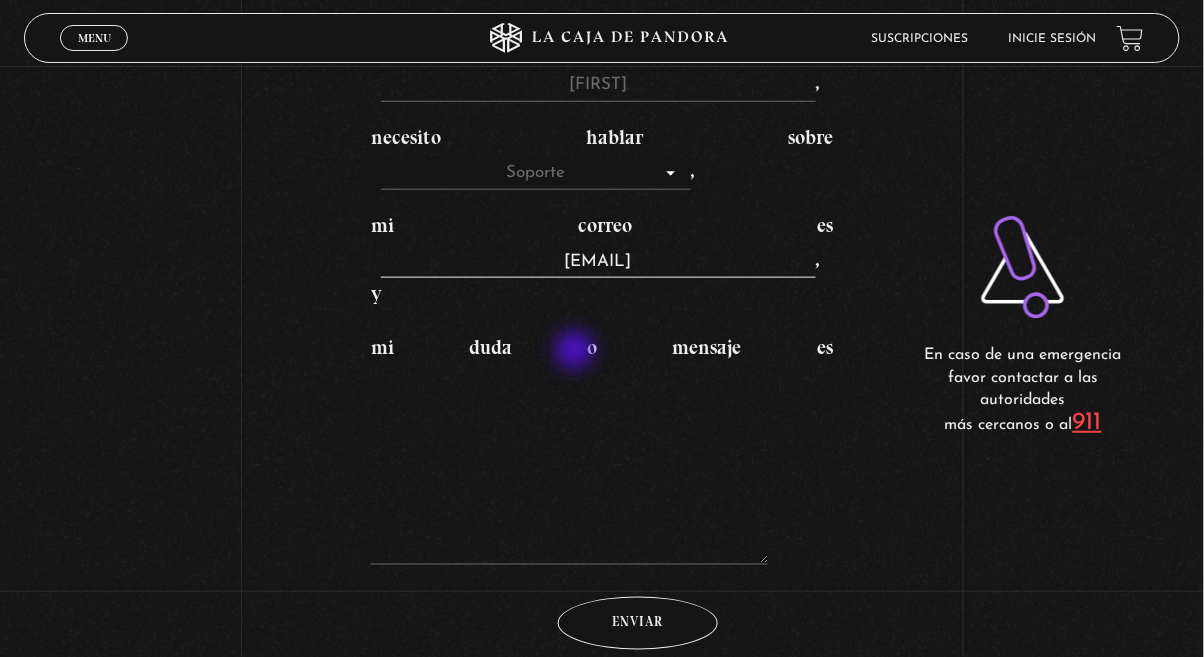 type on "[EMAIL]" 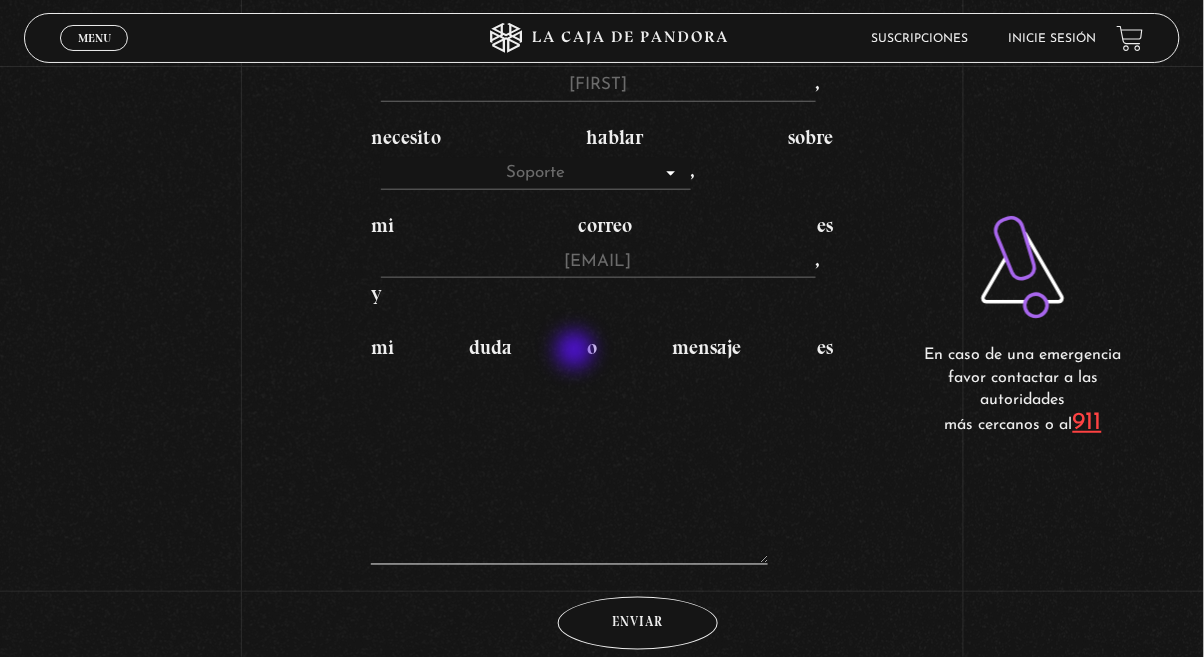 click on "mi duda o mensaje es" at bounding box center (570, 465) 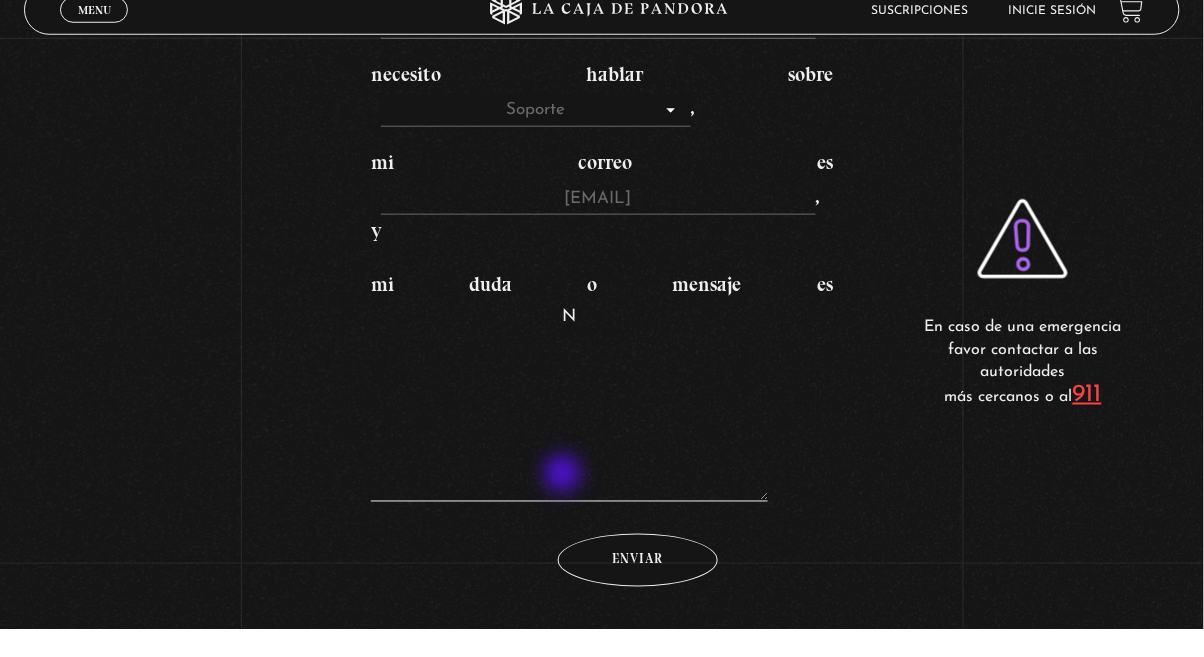scroll, scrollTop: 386, scrollLeft: 0, axis: vertical 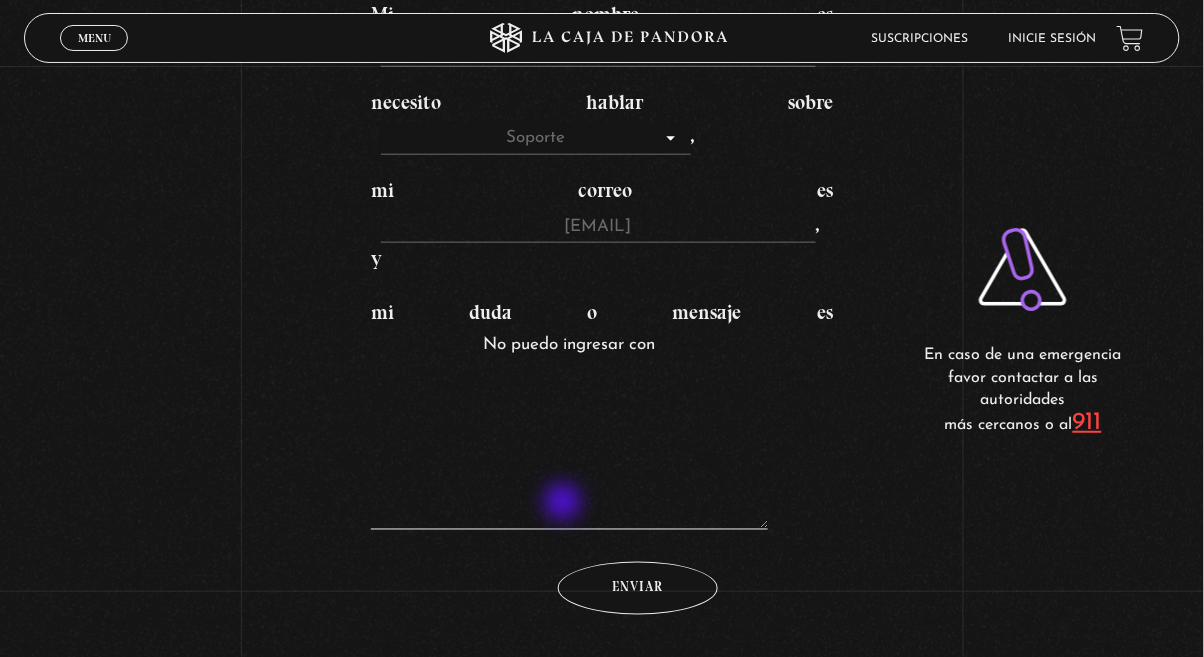 click on "Complete este formulario si: Ocupa reportar un problema con la página  (Soporte) . Desea convertirte en patrocinador  (Patrocinador) .  Mi nombre es  [FIRST] ,   necesito hablar sobre  Soporte Patrocinadores ,  mi correo es  [EMAIL] , y   mi duda o mensaje es  No puedo ingresar con   Enviar" at bounding box center (602, 147) 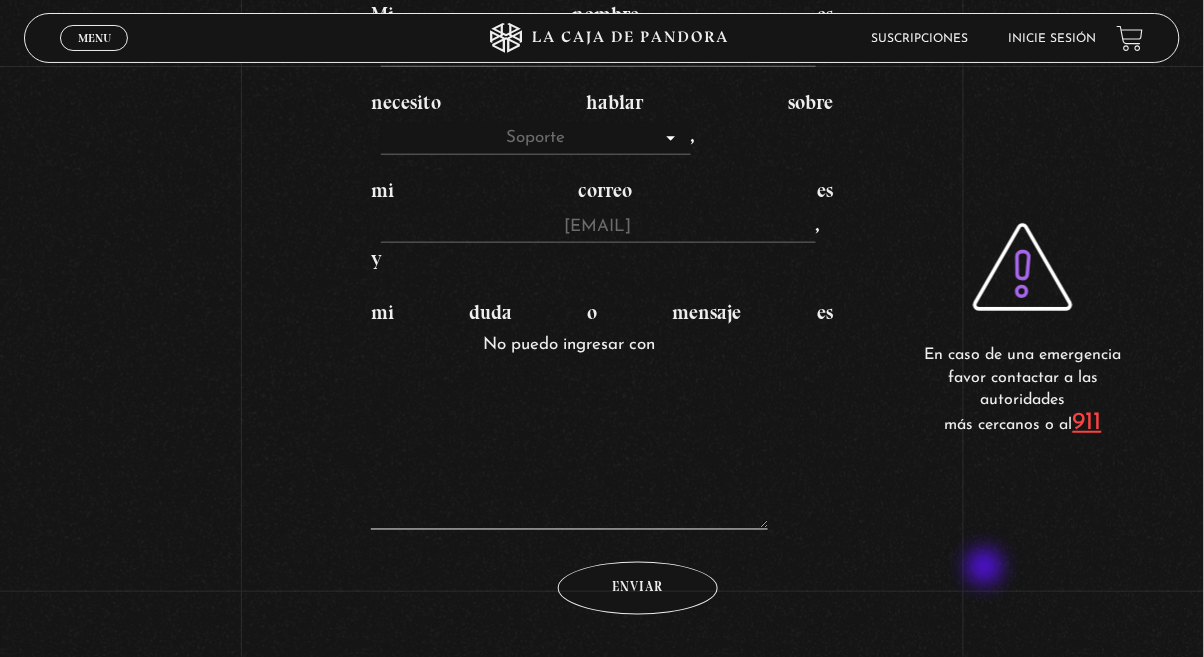 click on "No puedo ingresar con" at bounding box center (570, 430) 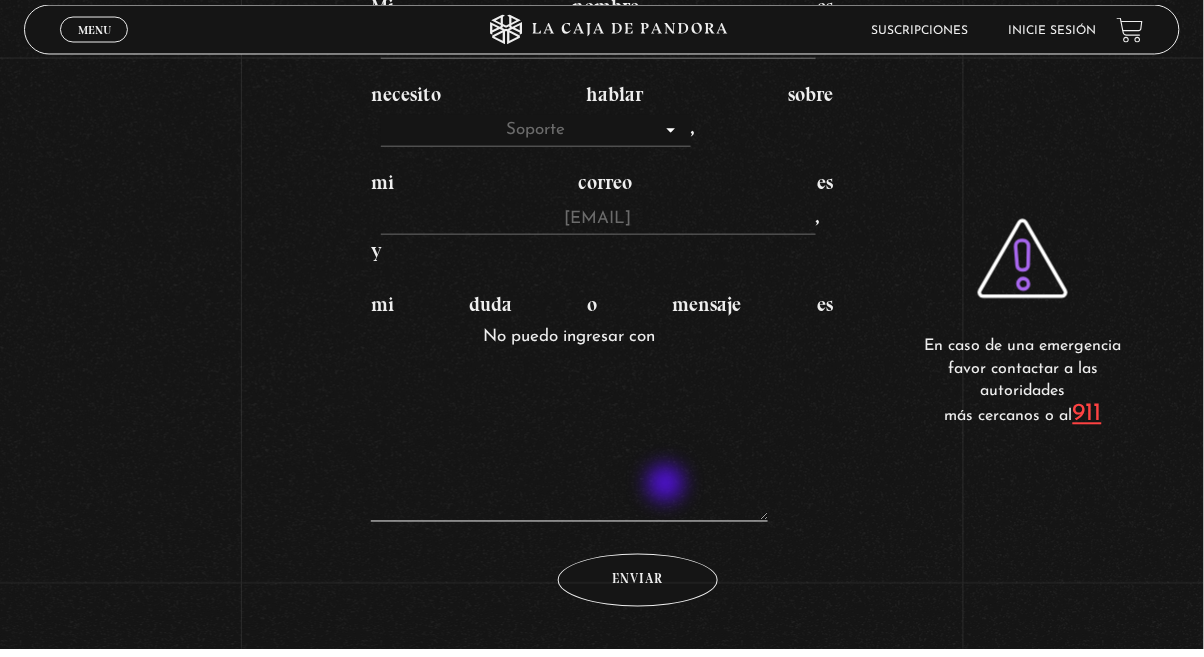 scroll, scrollTop: 386, scrollLeft: 0, axis: vertical 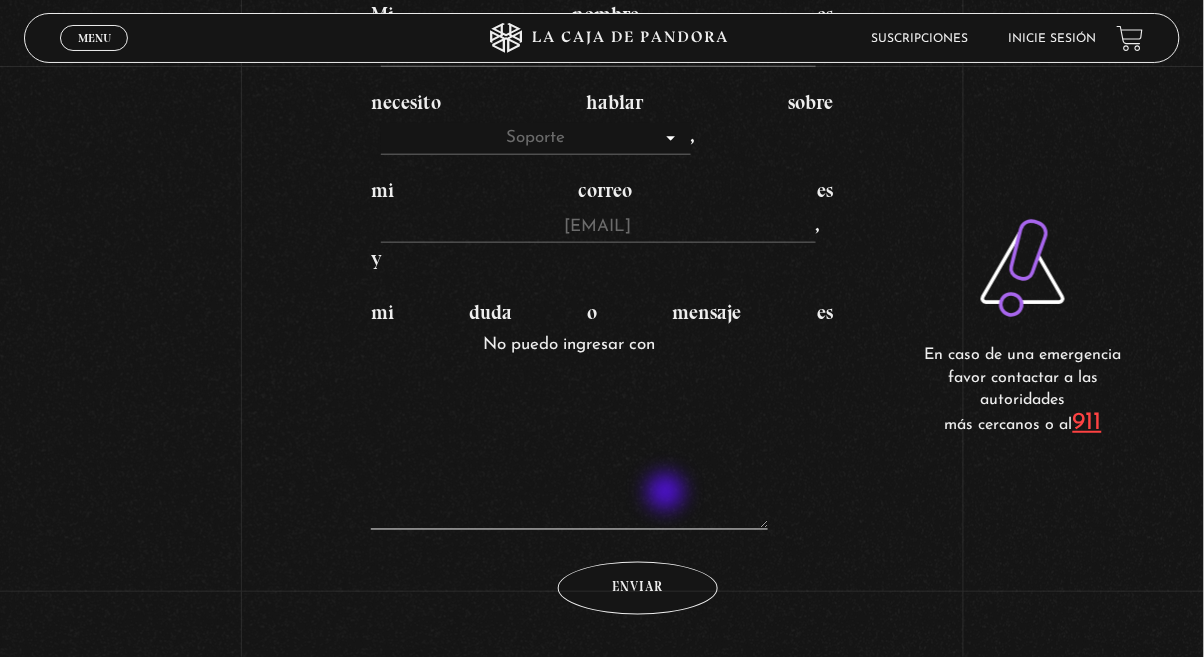 click on "No puedo ingresar con" at bounding box center (570, 430) 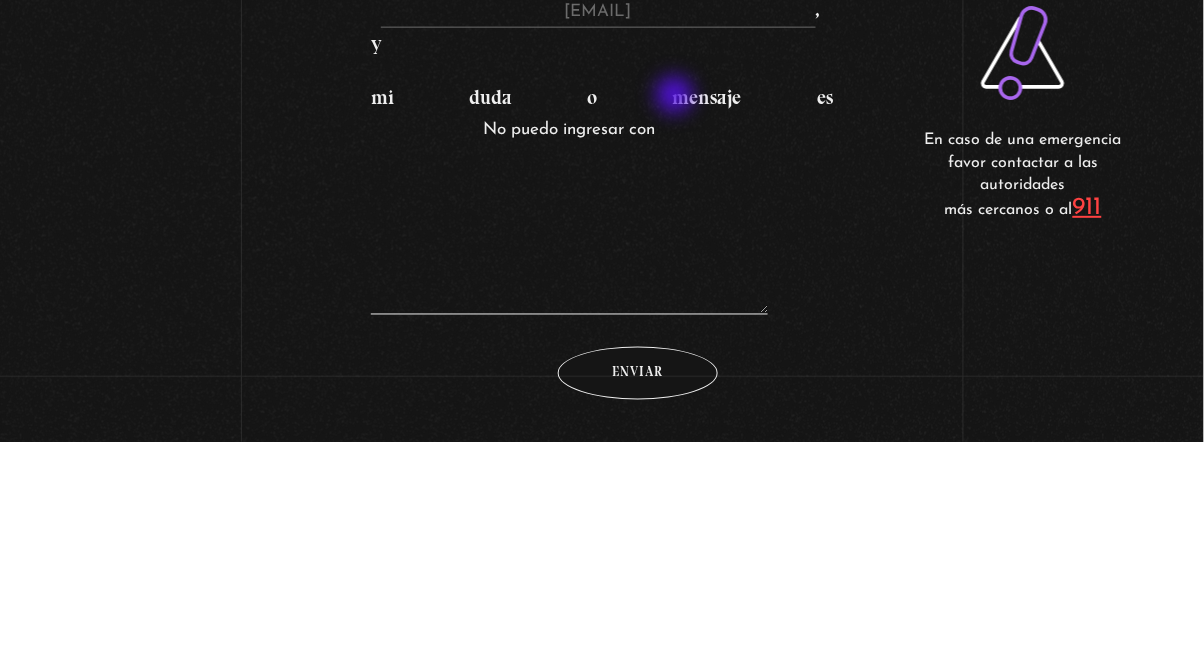 scroll, scrollTop: 386, scrollLeft: 0, axis: vertical 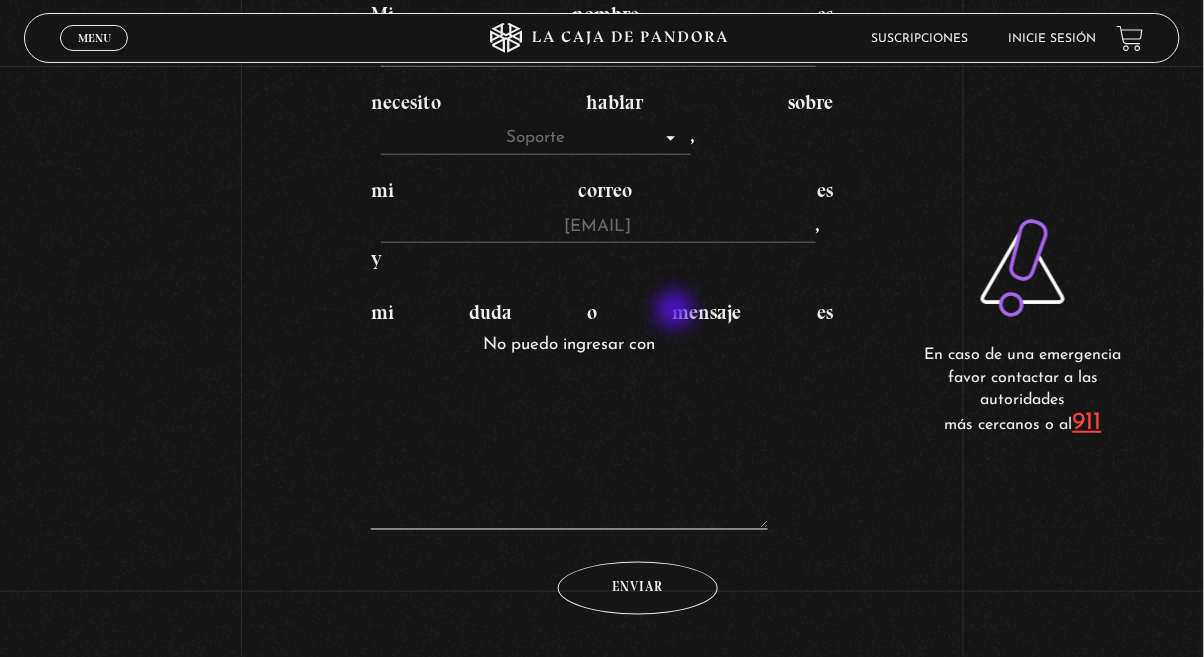 click on "No puedo ingresar con" at bounding box center [570, 430] 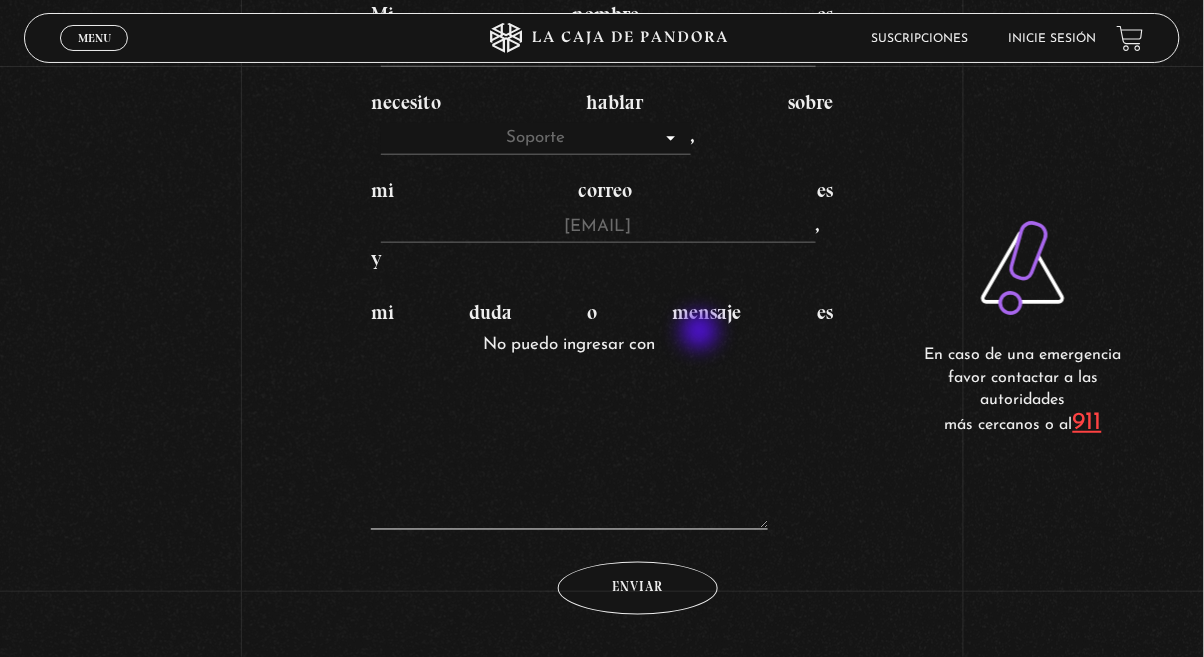 scroll, scrollTop: 386, scrollLeft: 0, axis: vertical 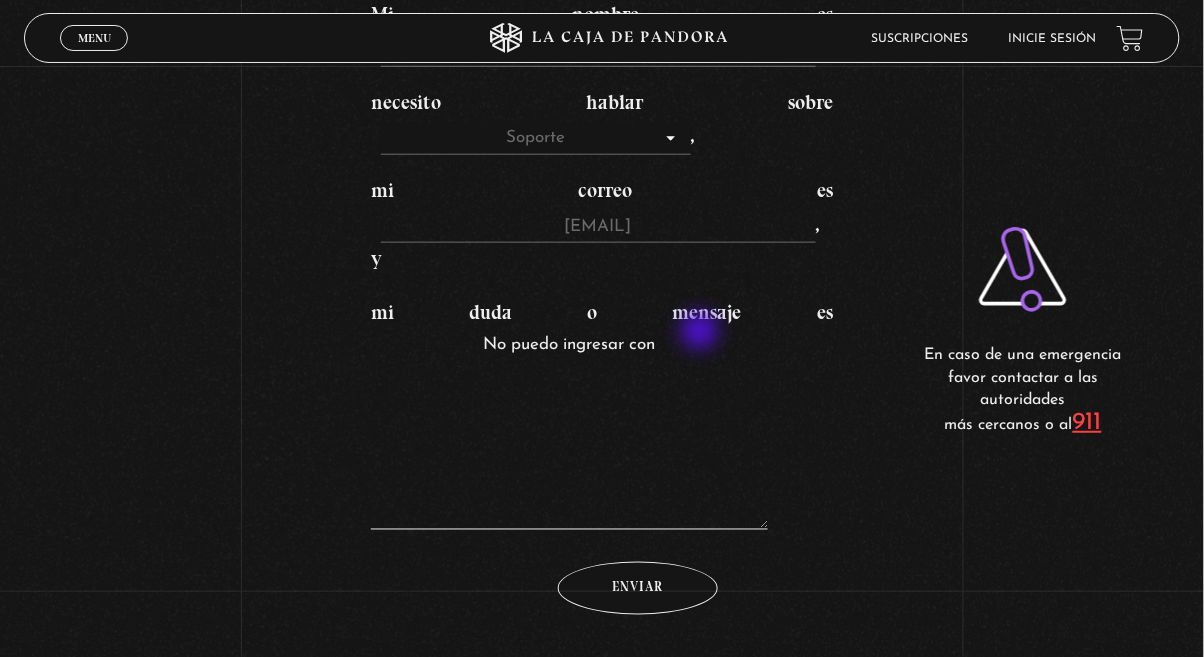click on "No puedo ingresar con" at bounding box center [570, 430] 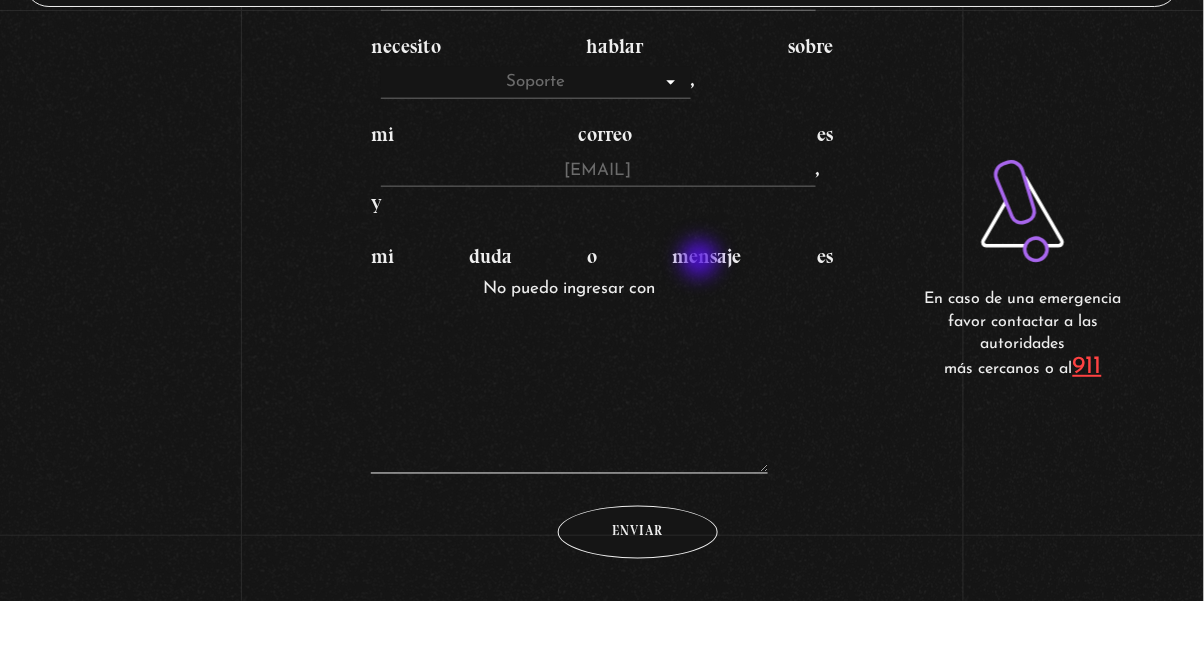 scroll, scrollTop: 386, scrollLeft: 0, axis: vertical 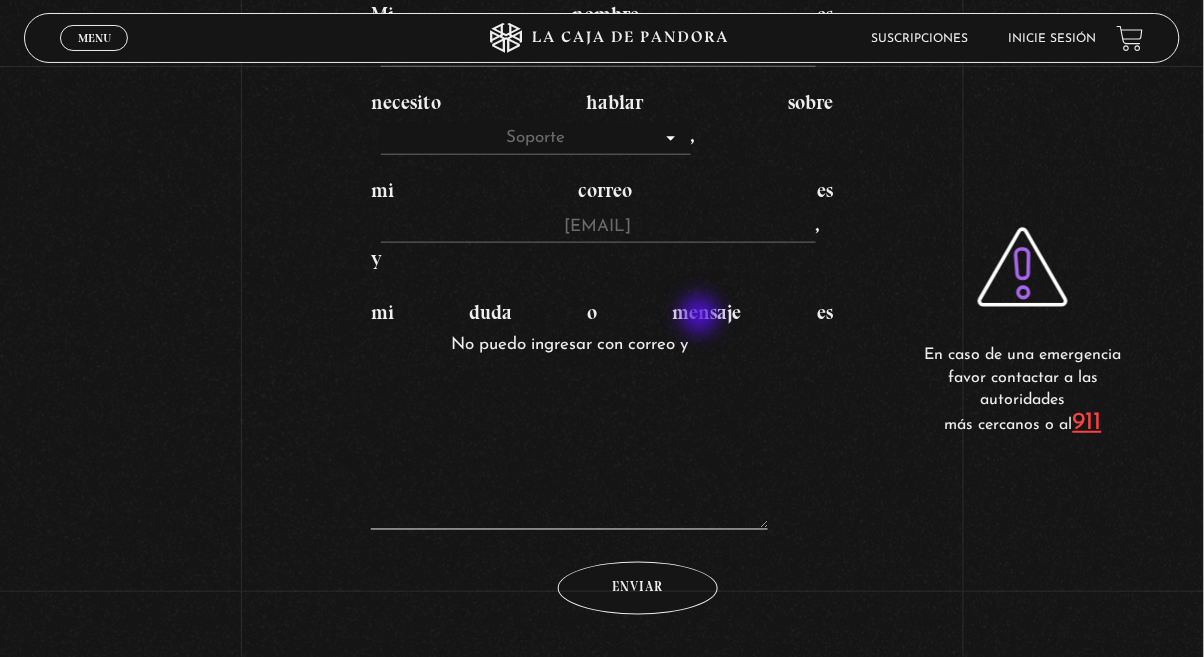 click on "No puedo ingresar con correo y" at bounding box center (570, 430) 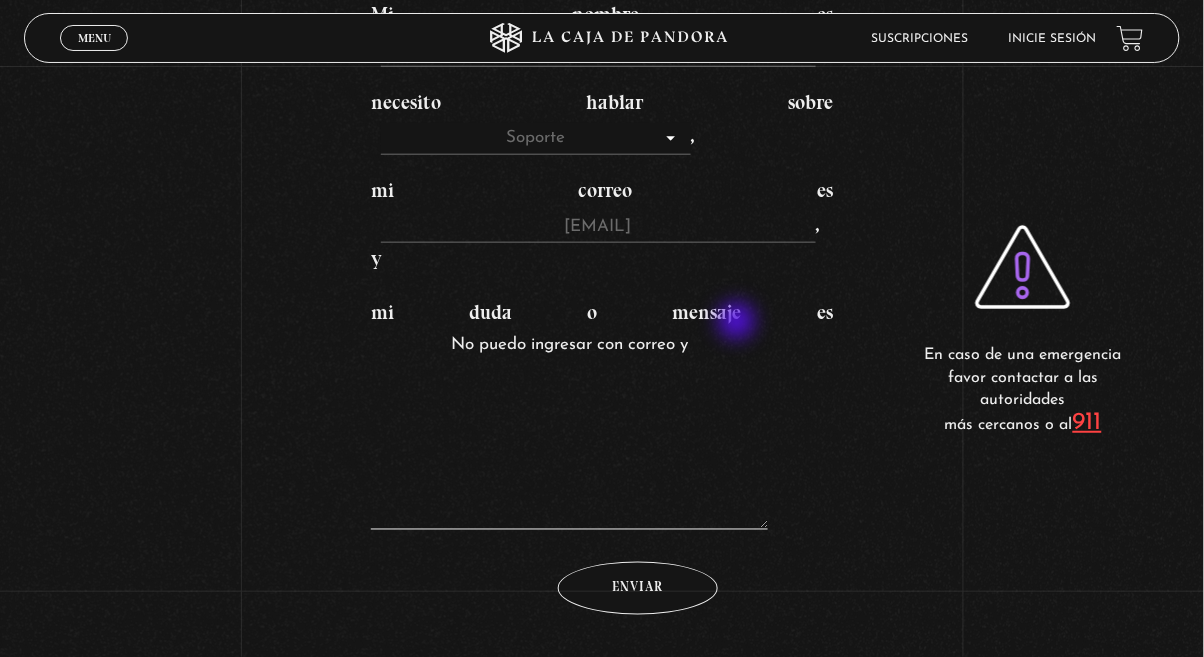 scroll, scrollTop: 386, scrollLeft: 0, axis: vertical 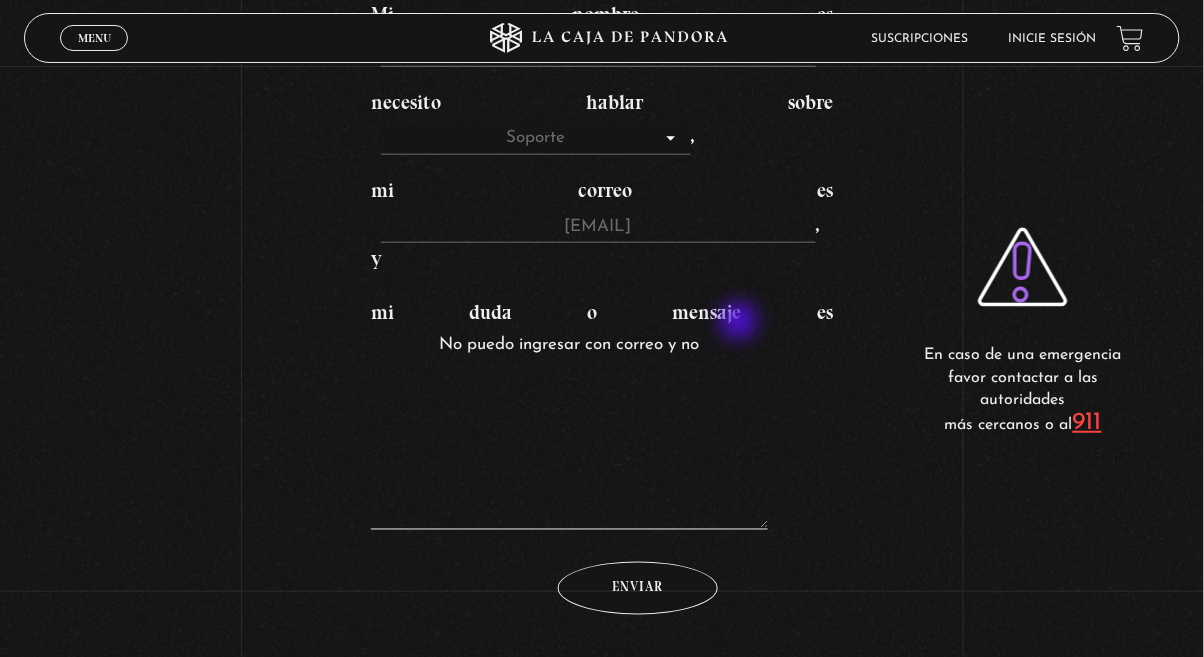 click on "No puedo ingresar con correo y no" at bounding box center (570, 430) 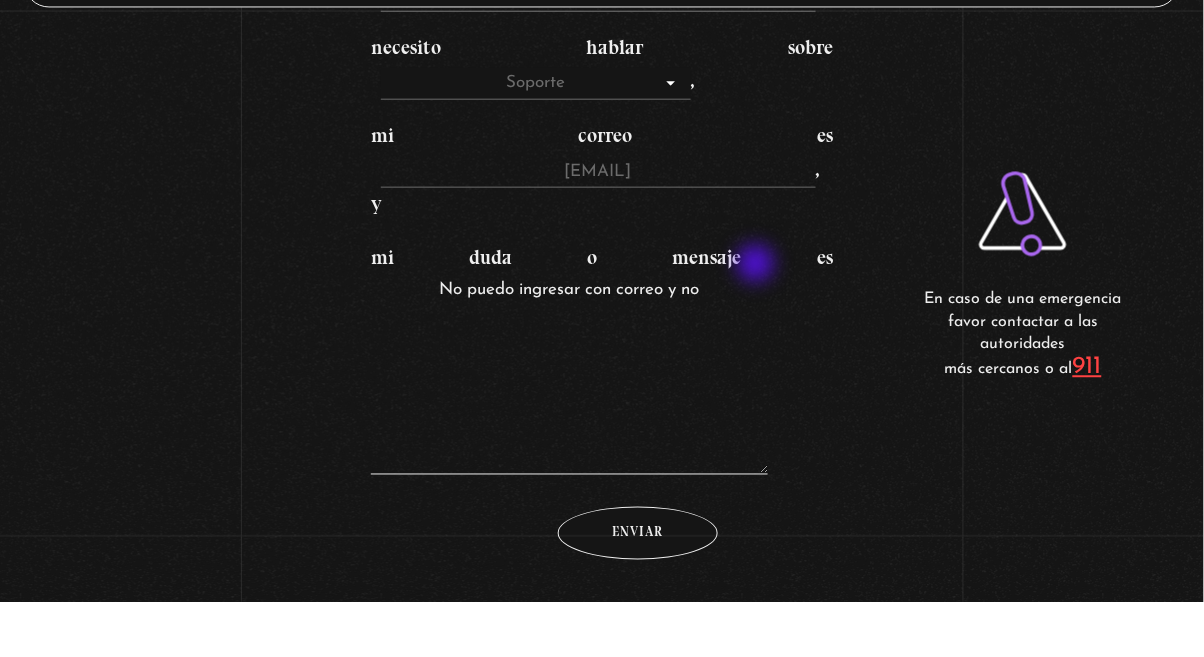 scroll, scrollTop: 386, scrollLeft: 0, axis: vertical 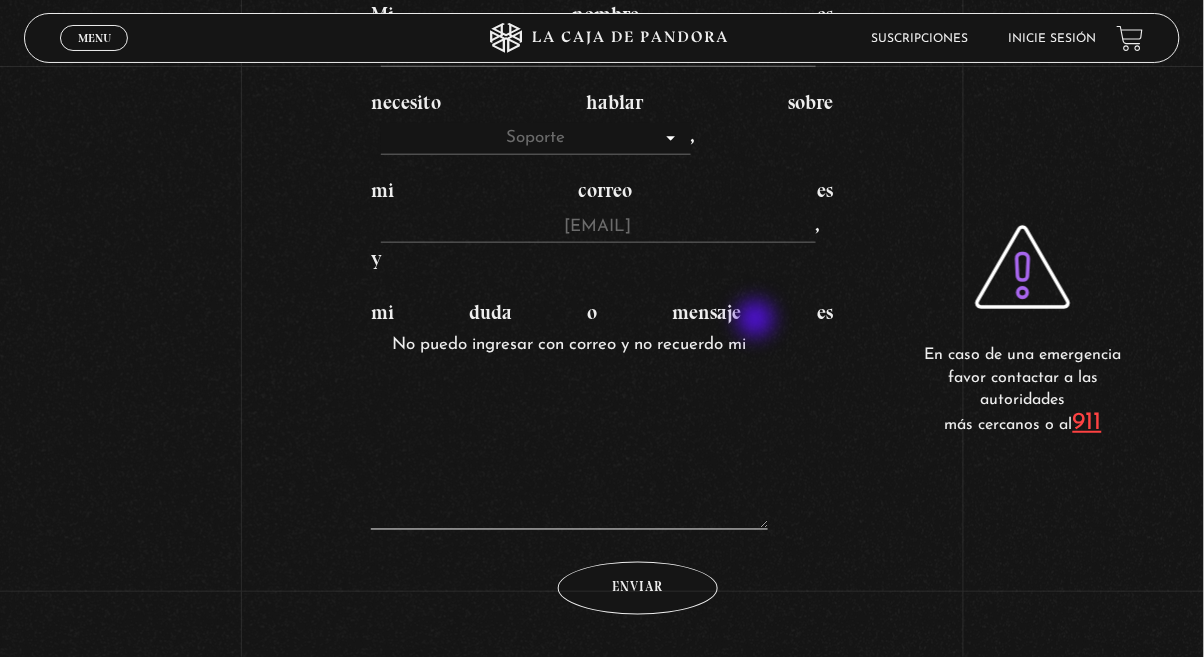 click on "mi duda o mensaje es  No puedo ingresar con correo y no recuerdo mi" at bounding box center [602, 419] 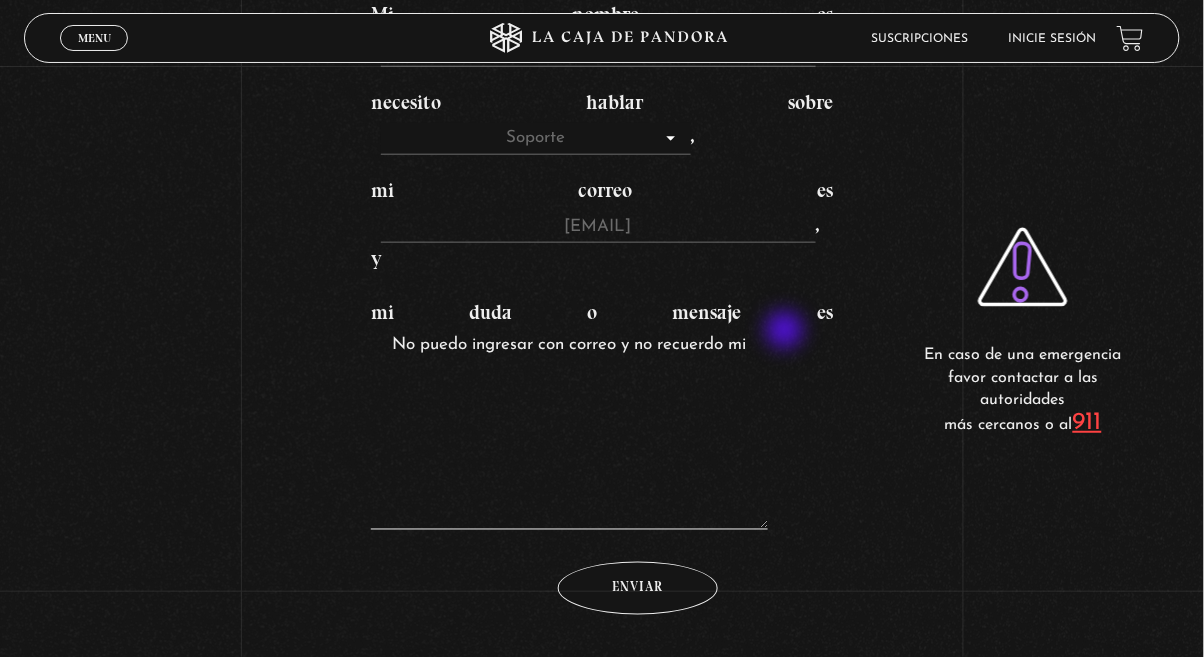click on "No puedo ingresar con correo y no recuerdo mi" at bounding box center (570, 430) 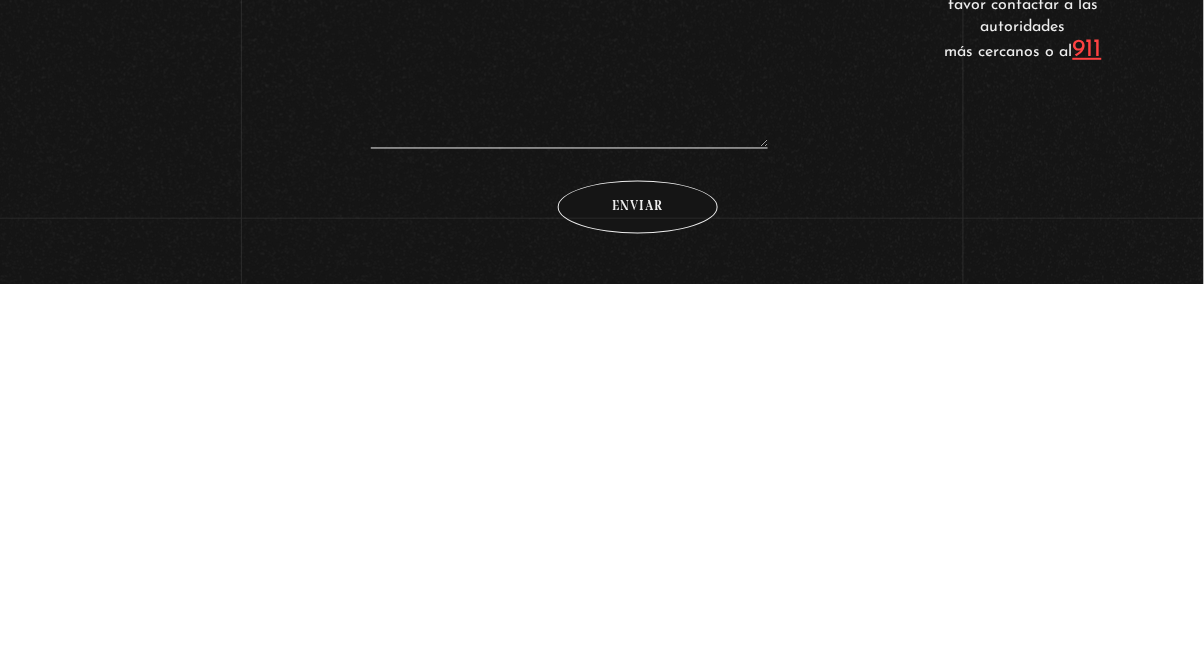 scroll, scrollTop: 396, scrollLeft: 0, axis: vertical 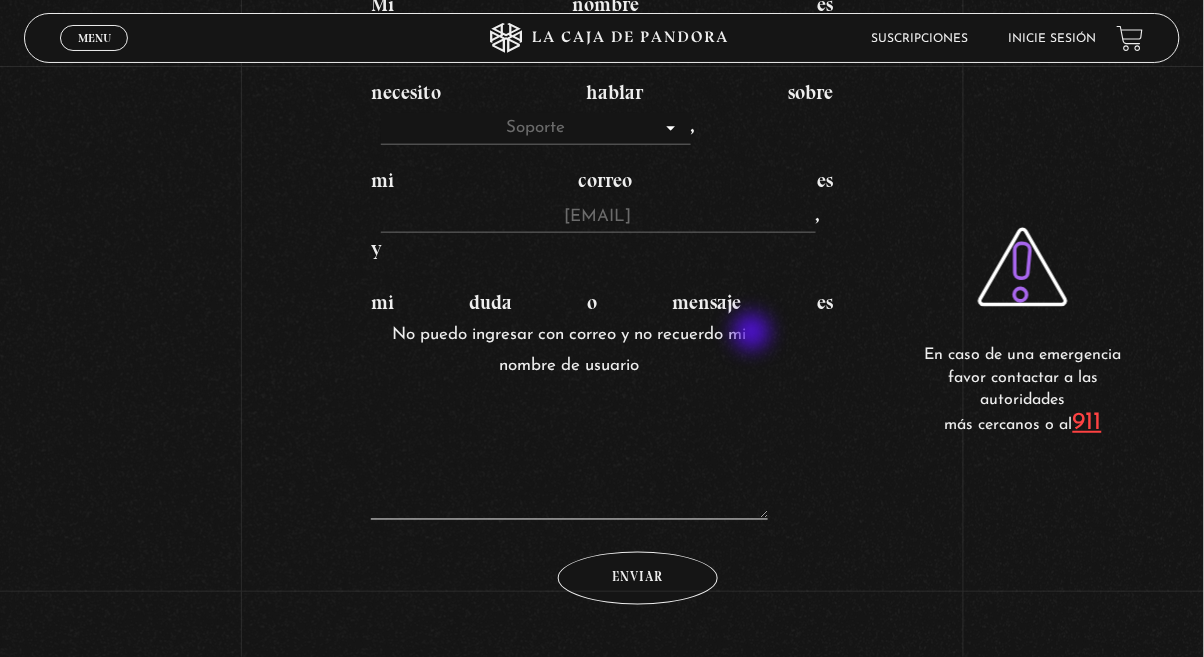 type on "No puedo ingresar con correo y no recuerdo mi nombre de usuario" 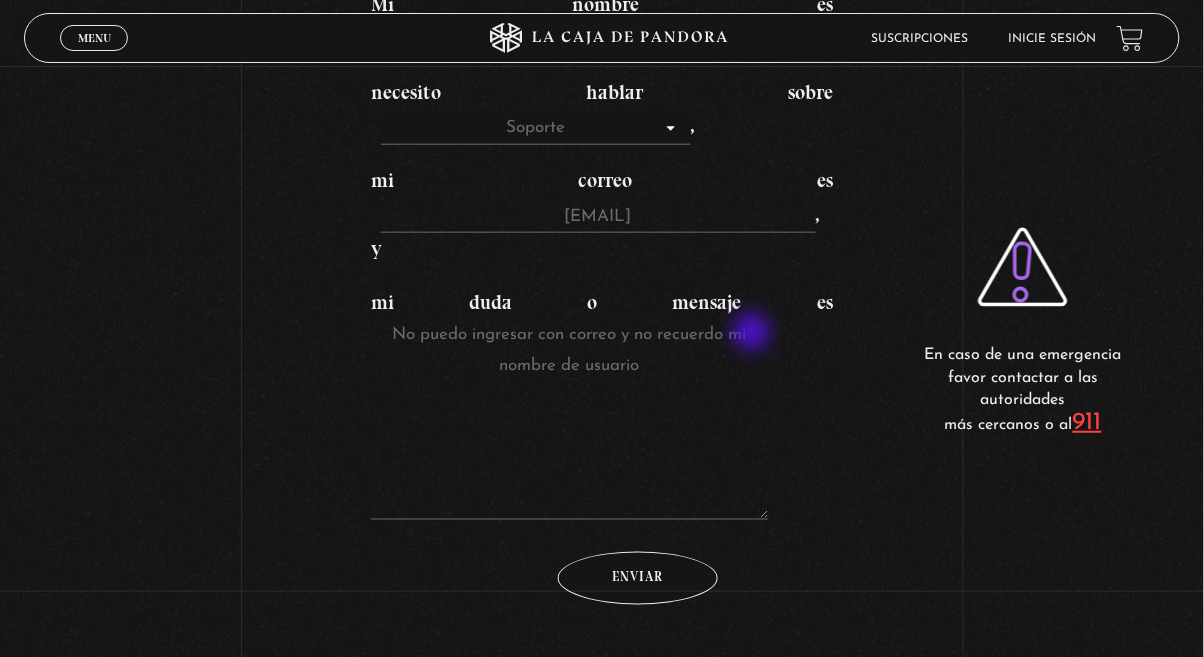 click on "Enviar" at bounding box center (638, 578) 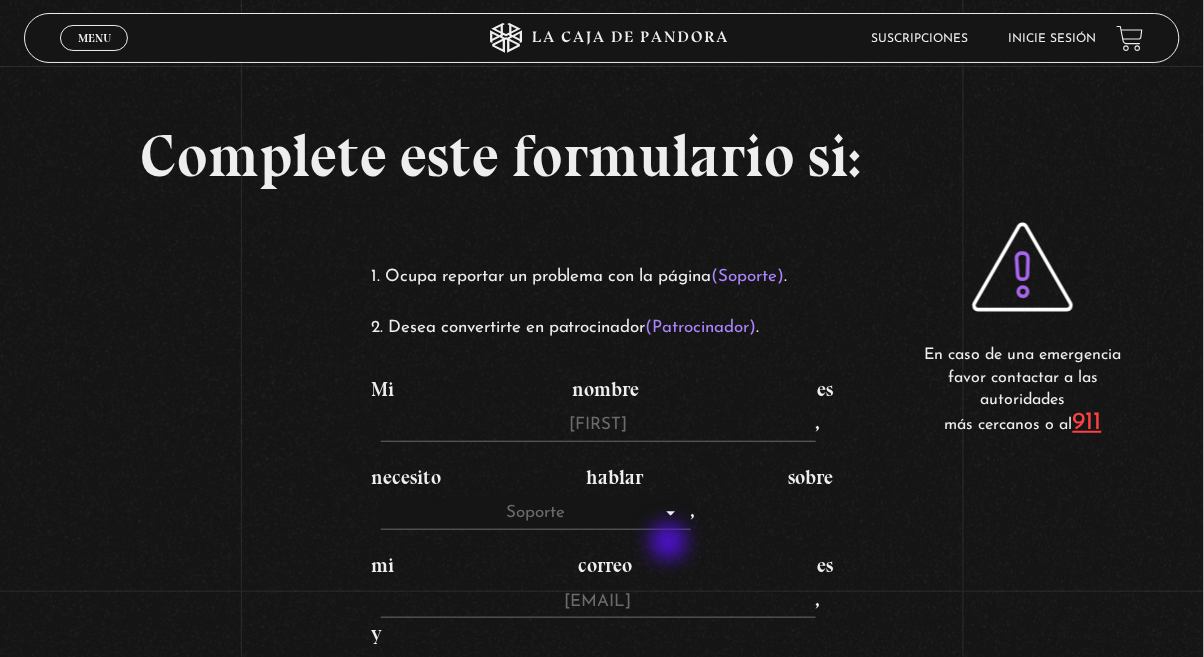 scroll, scrollTop: 0, scrollLeft: 0, axis: both 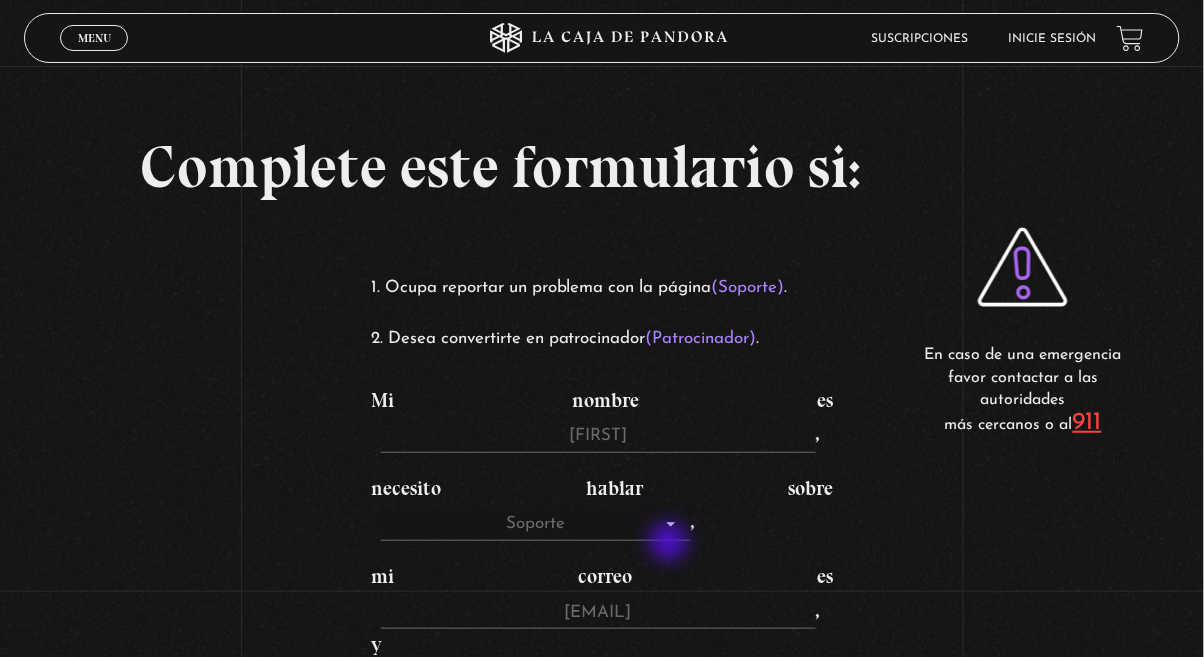 click on "Menu Cerrar" at bounding box center [94, 38] 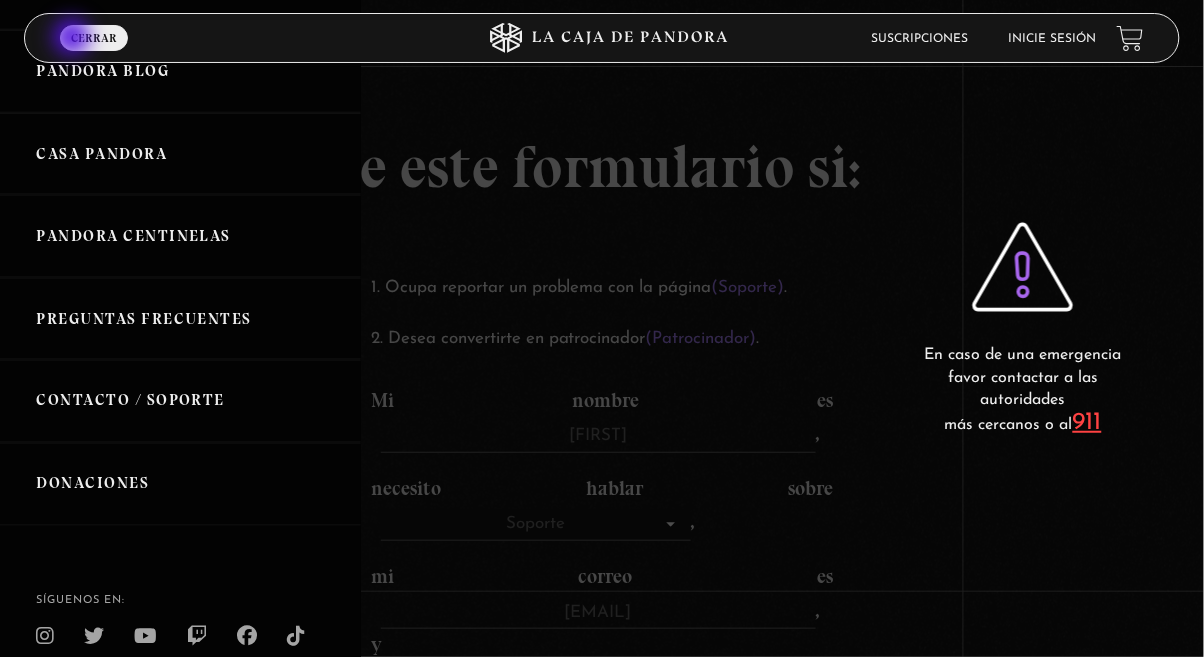 scroll, scrollTop: 466, scrollLeft: 0, axis: vertical 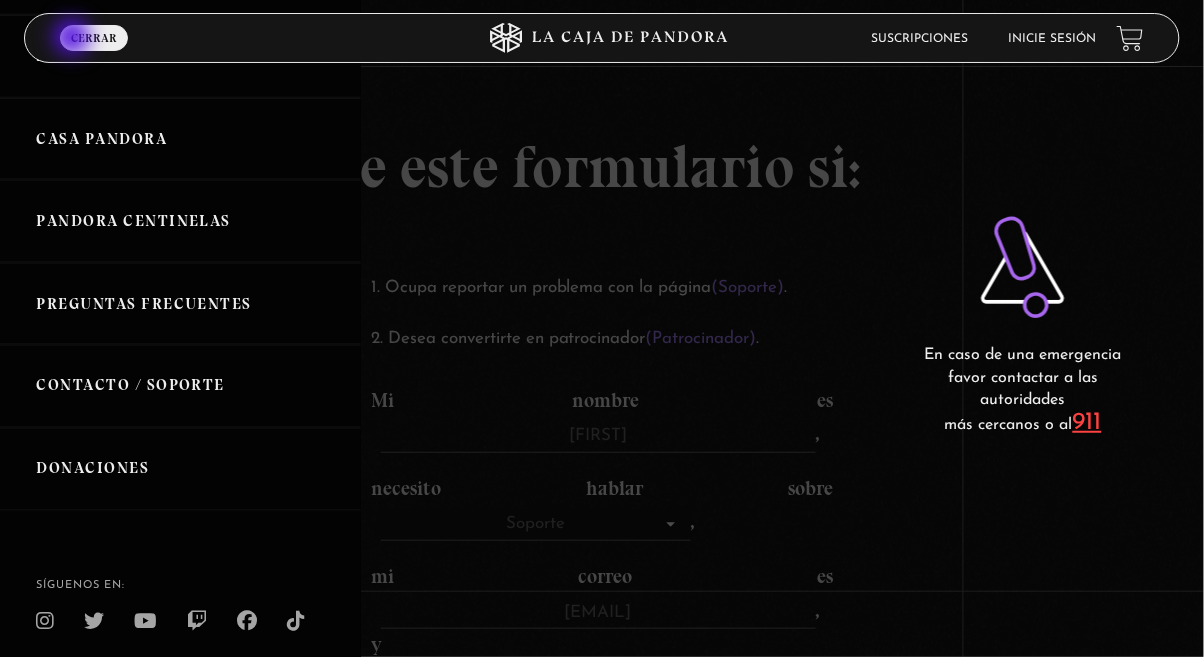 click on "Preguntas Frecuentes" at bounding box center [180, 304] 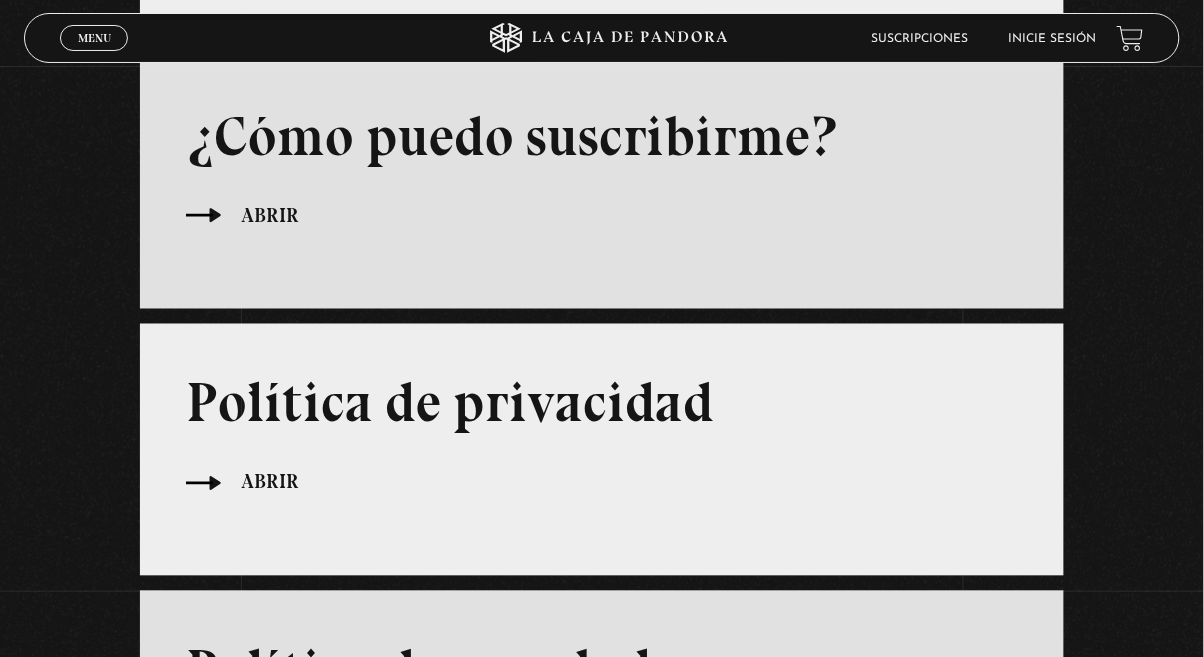 scroll, scrollTop: 0, scrollLeft: 0, axis: both 